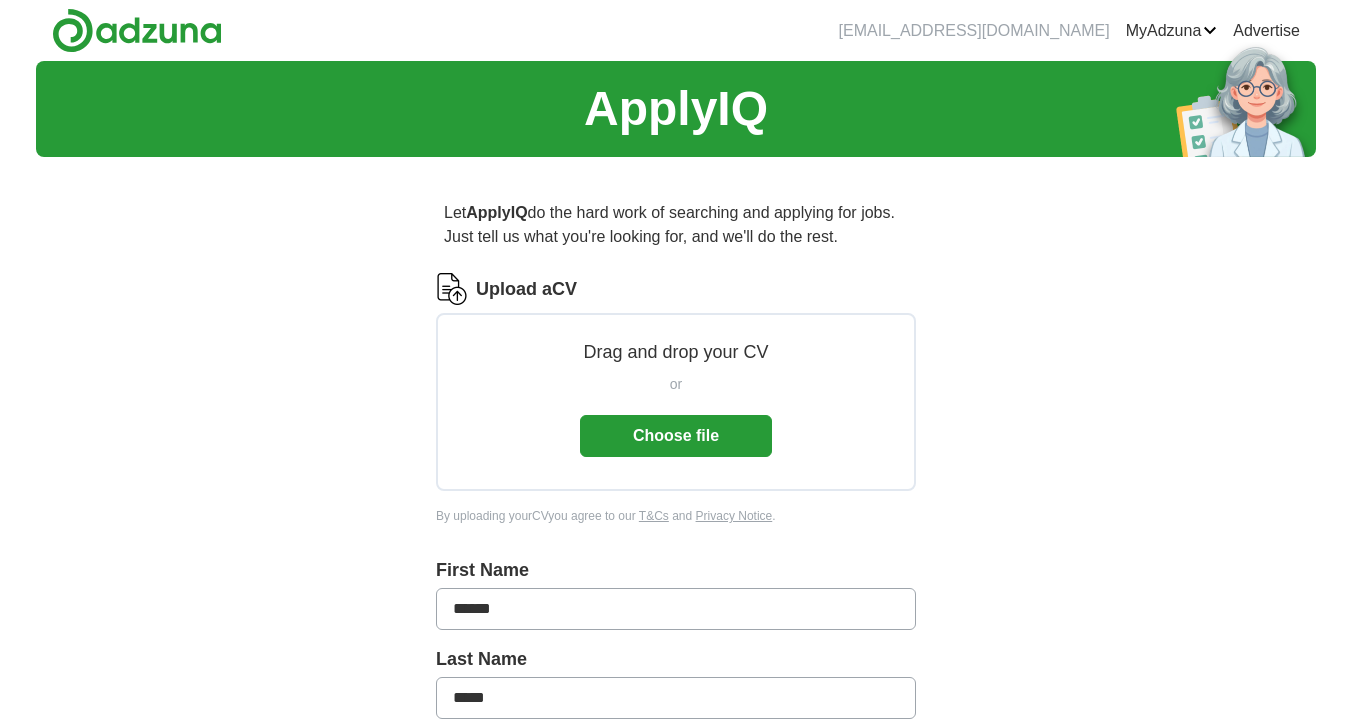 scroll, scrollTop: 0, scrollLeft: 0, axis: both 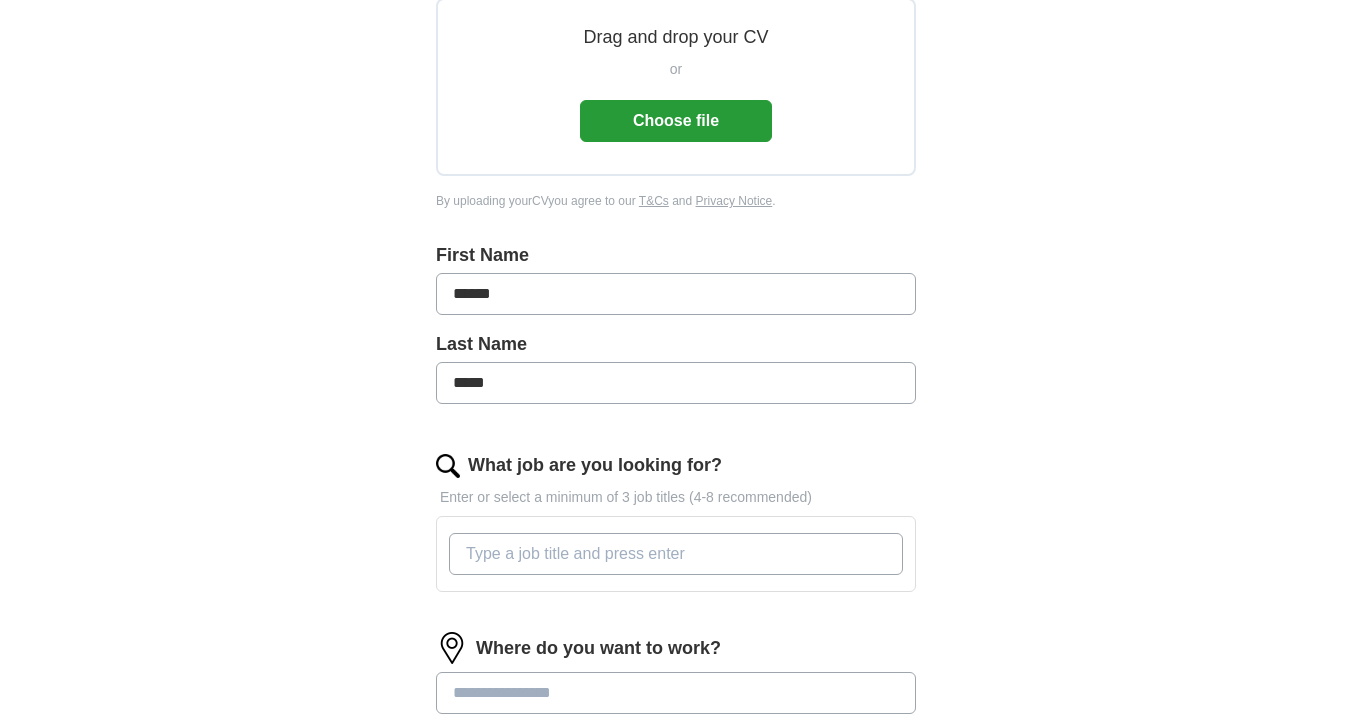 click at bounding box center [676, 554] 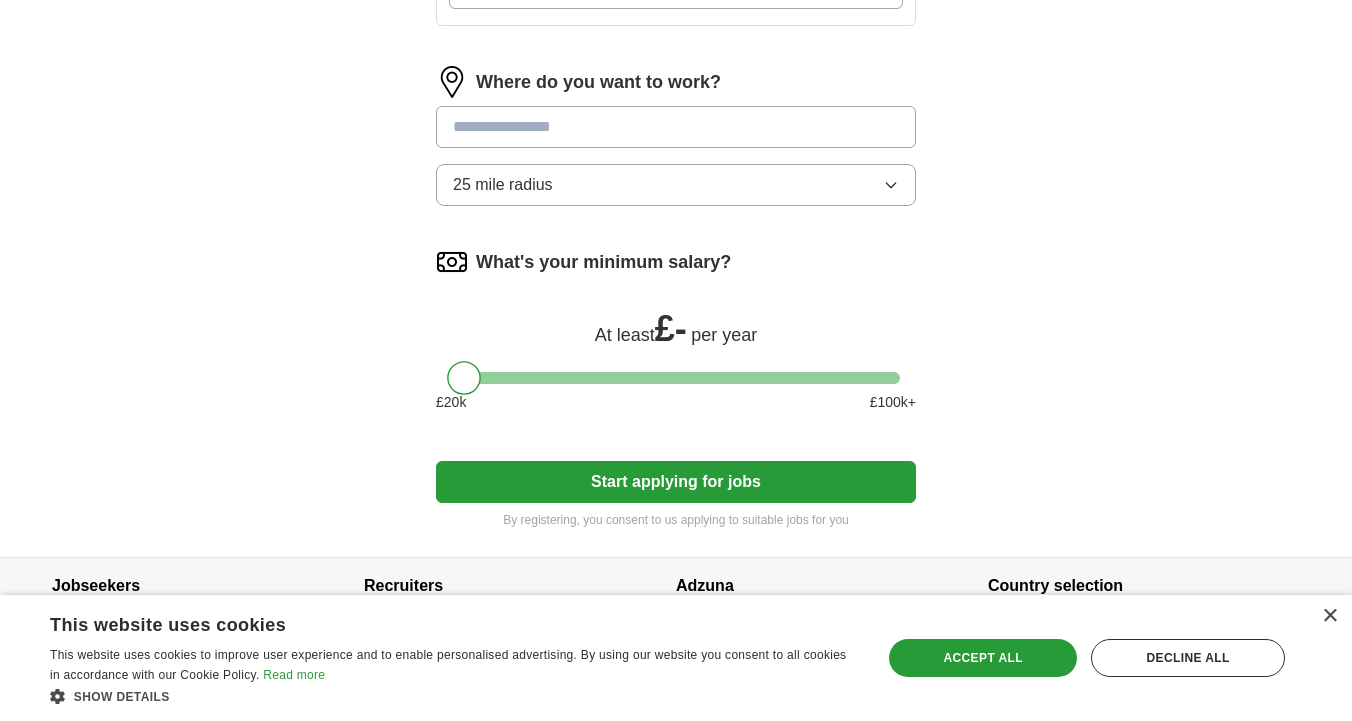 scroll, scrollTop: 883, scrollLeft: 0, axis: vertical 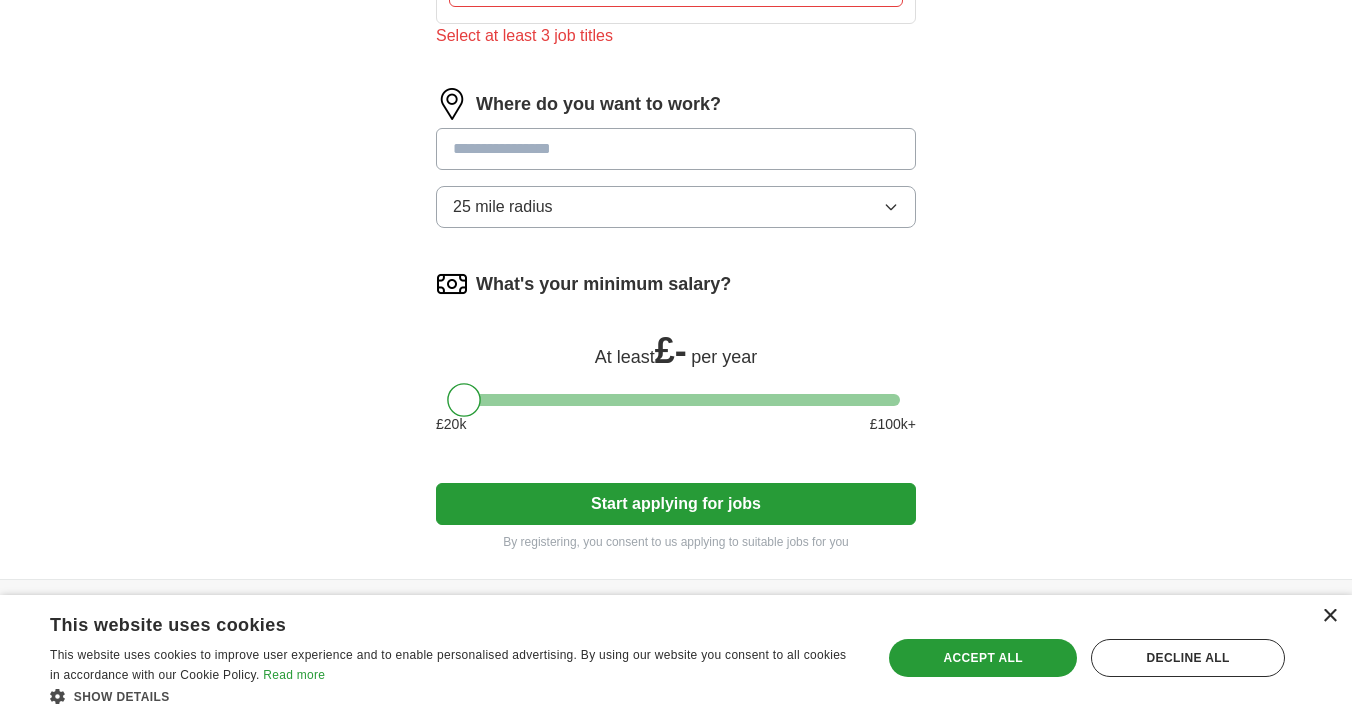 click on "×" at bounding box center [1329, 616] 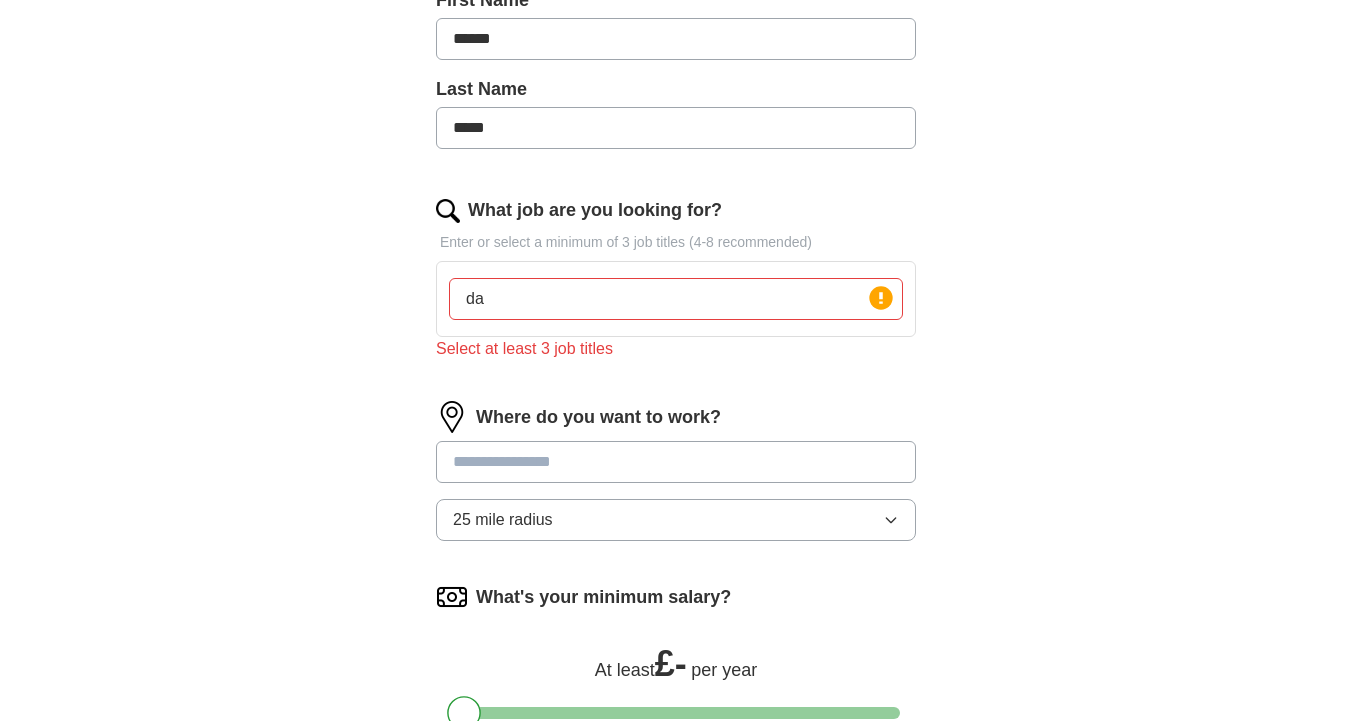 scroll, scrollTop: 537, scrollLeft: 0, axis: vertical 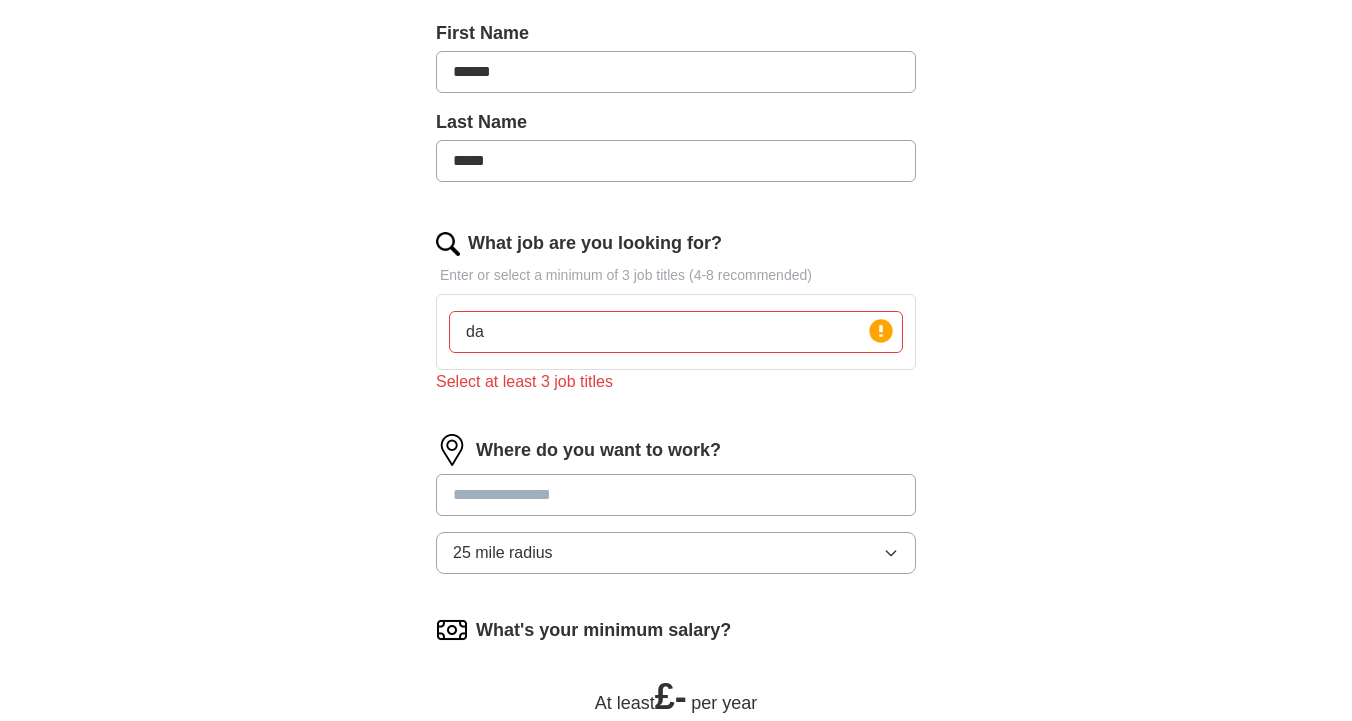 click on "da" at bounding box center (676, 332) 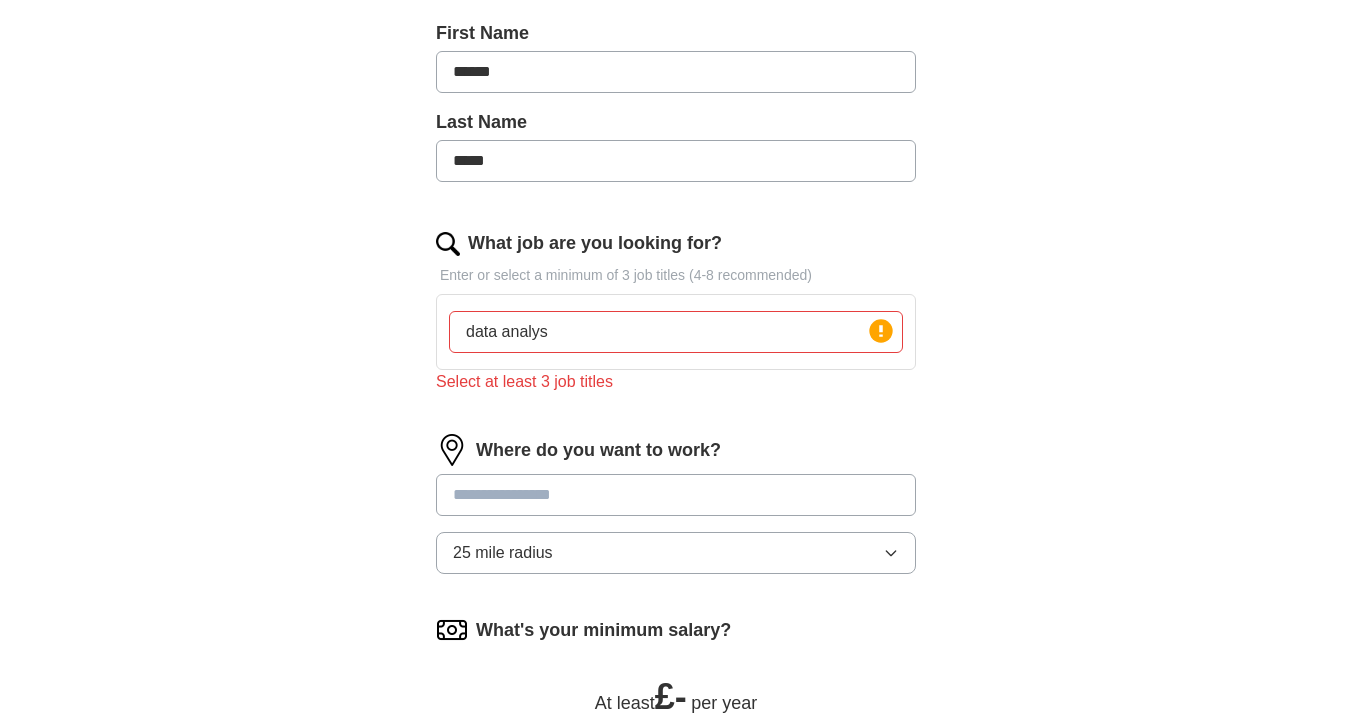 type on "data analyst" 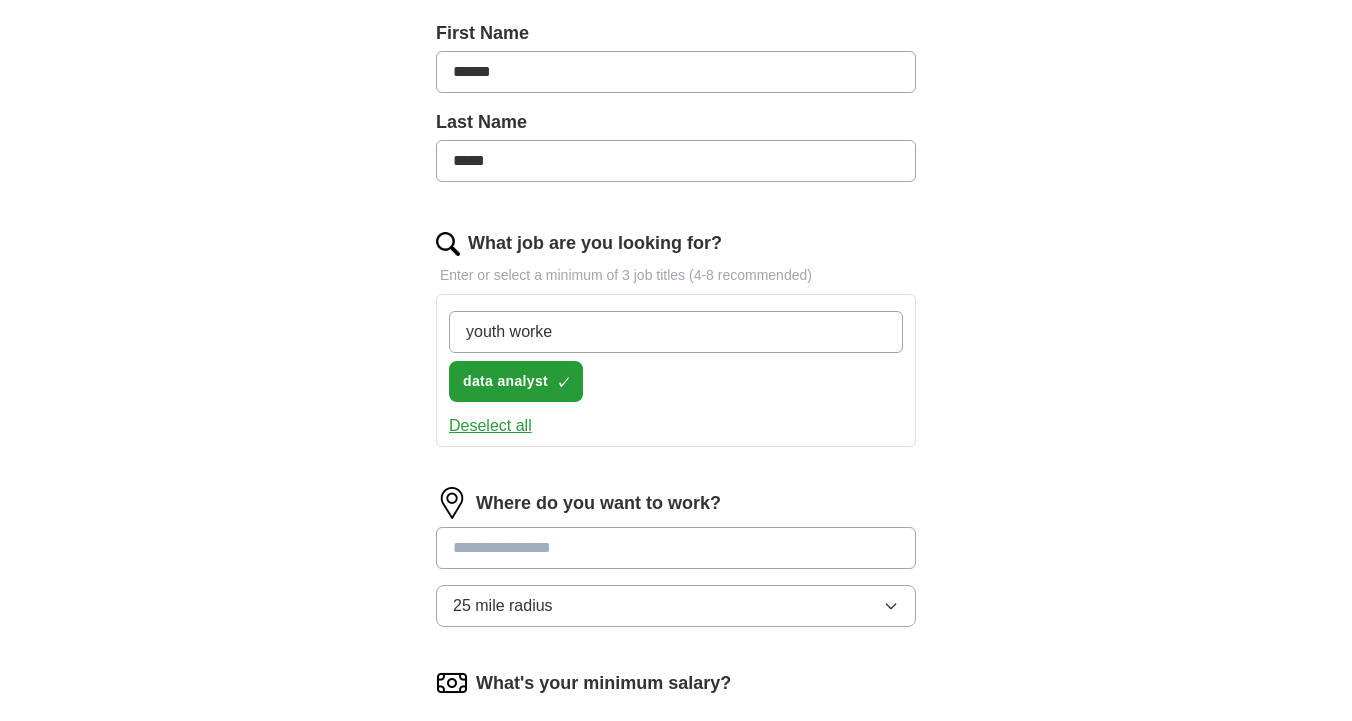 type on "youth worker" 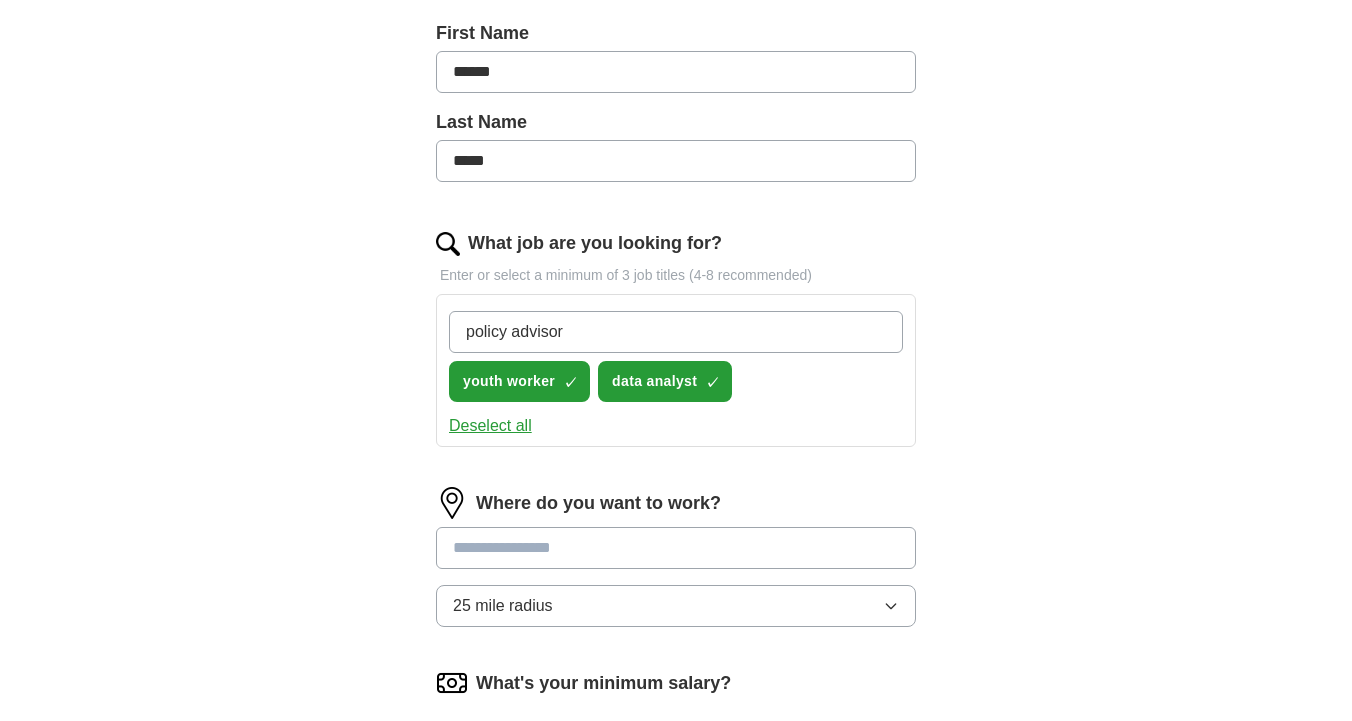 type on "policy advisor" 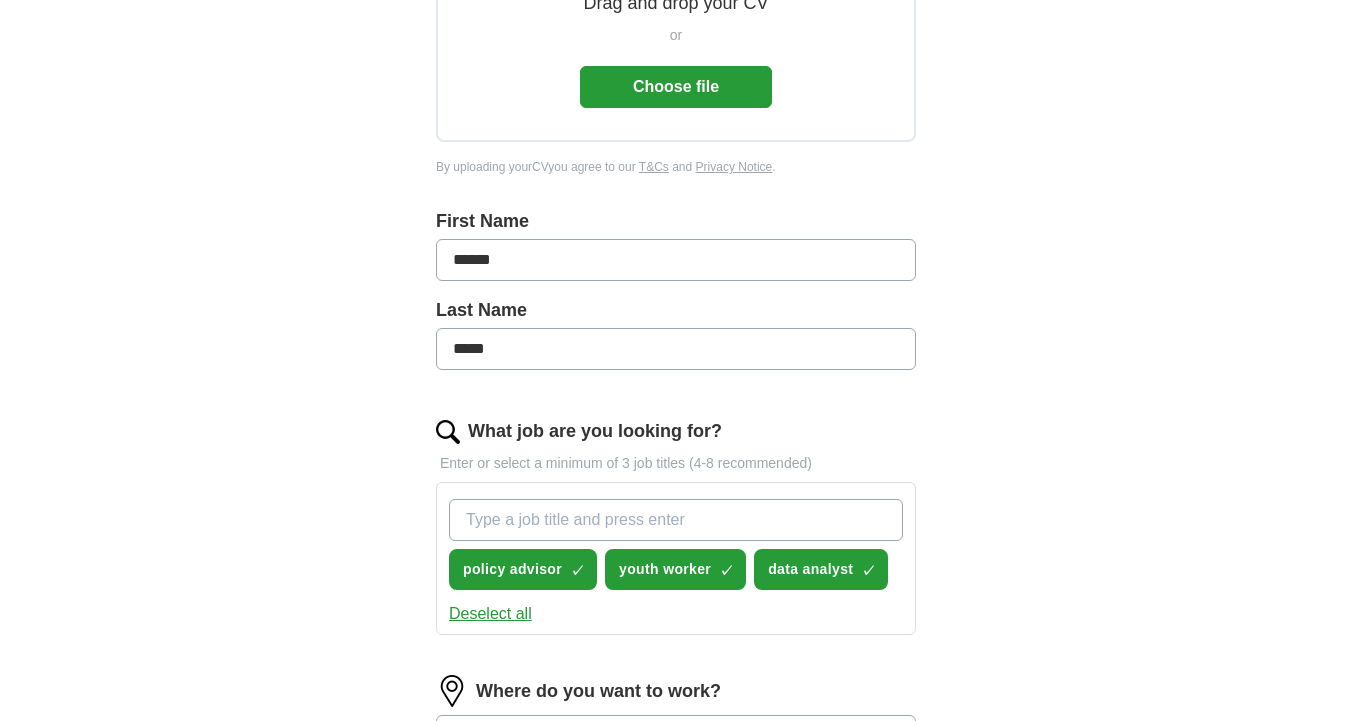 scroll, scrollTop: 281, scrollLeft: 0, axis: vertical 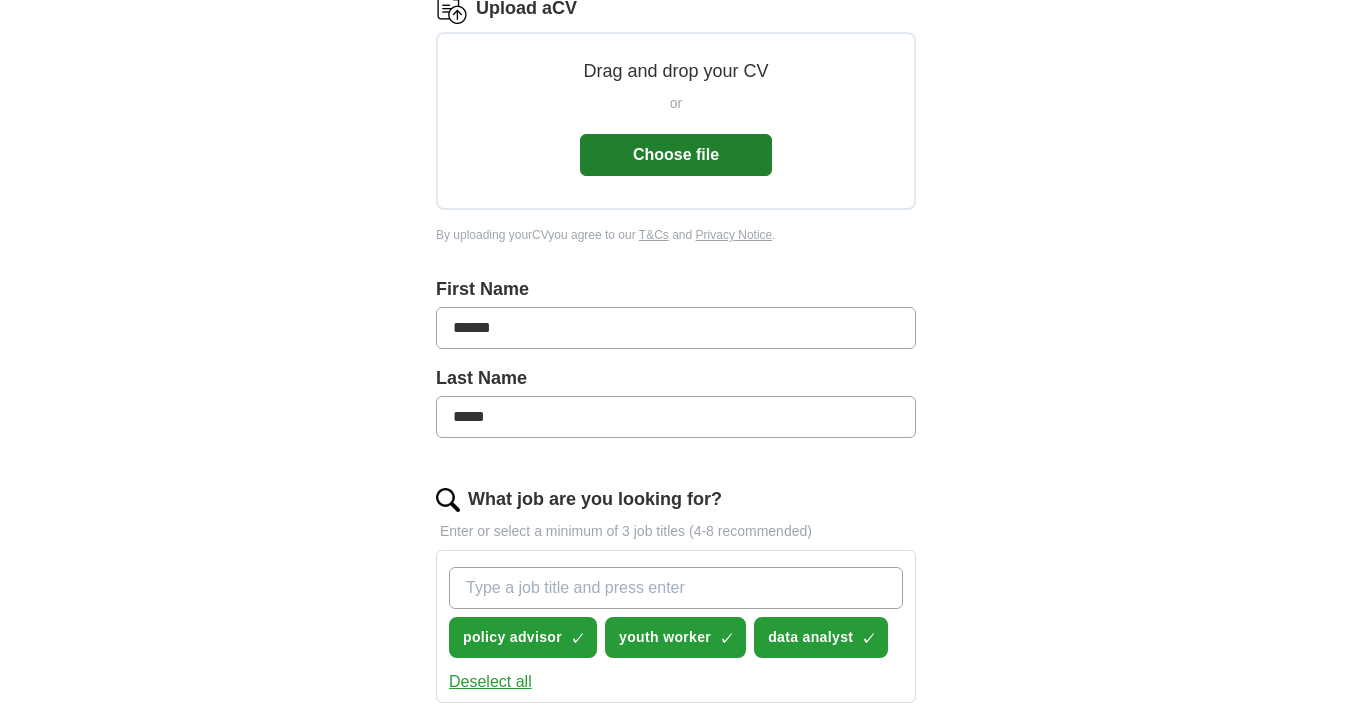 click on "Choose file" at bounding box center [676, 155] 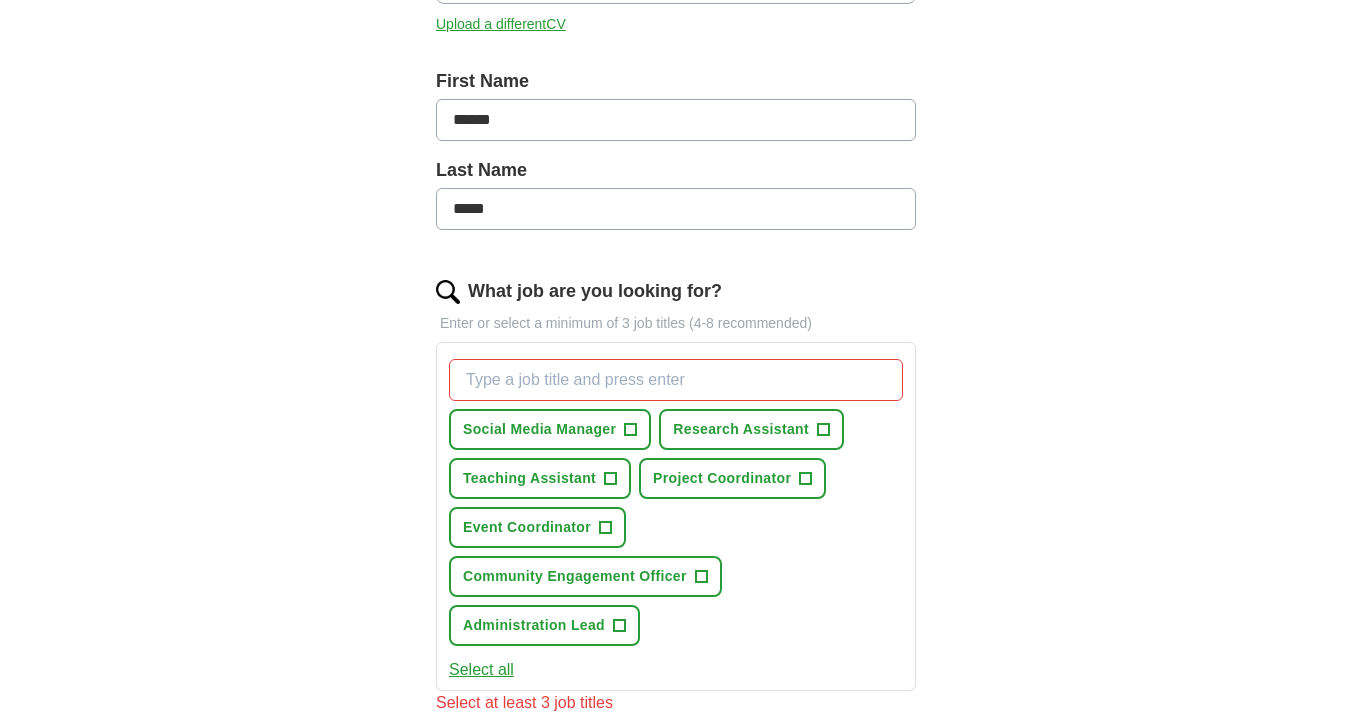 scroll, scrollTop: 395, scrollLeft: 0, axis: vertical 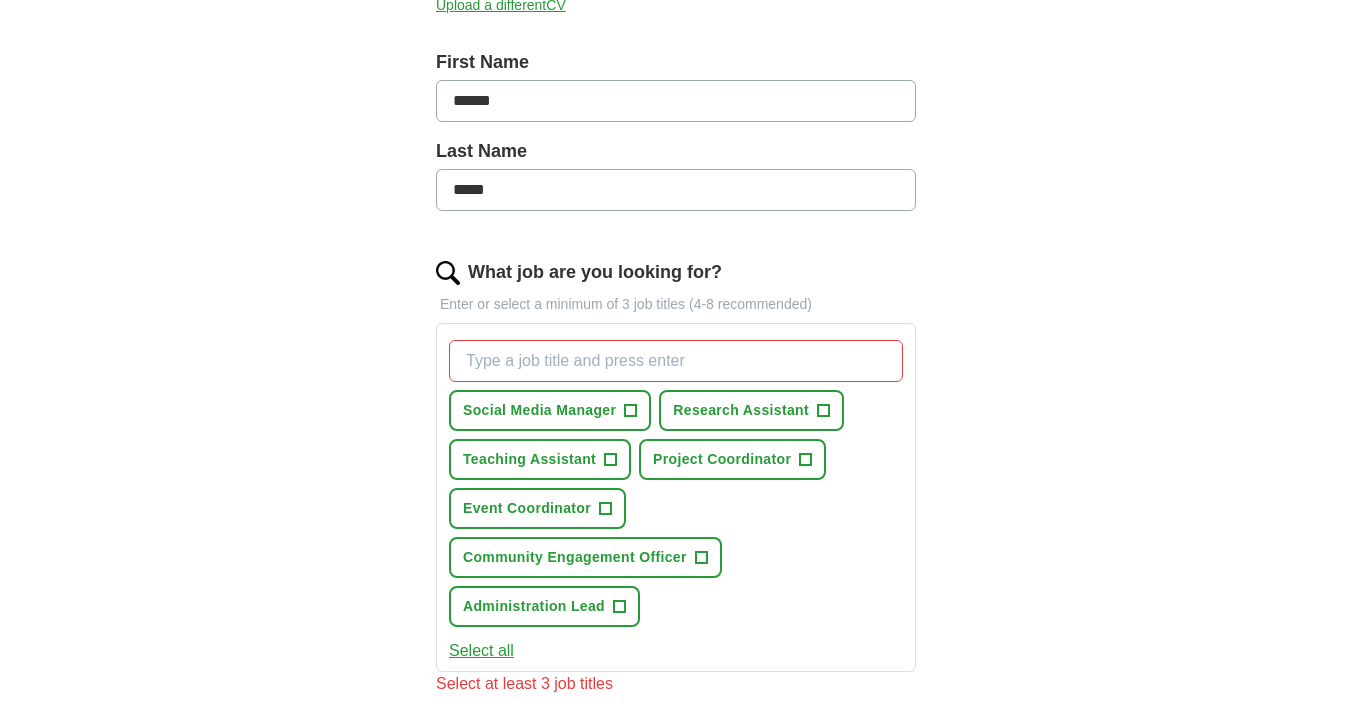 click on "Research Assistant" at bounding box center [741, 410] 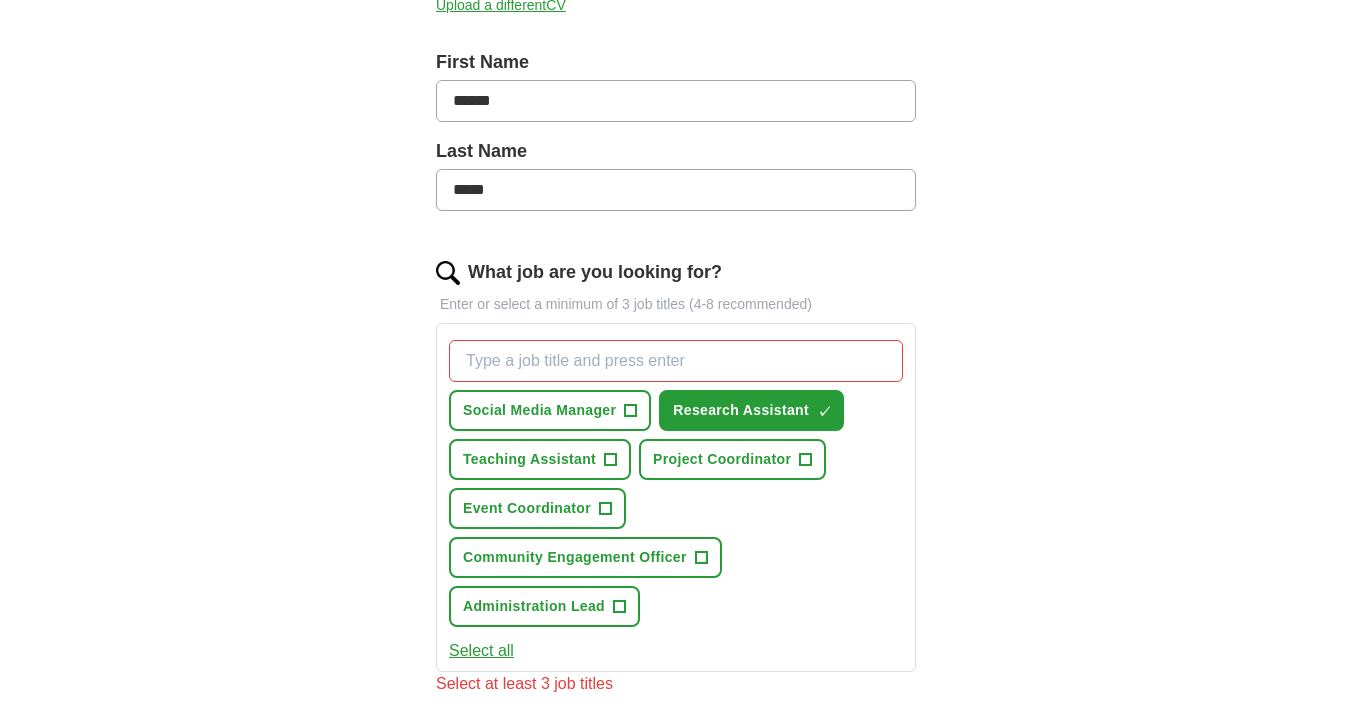 click on "What job are you looking for?" at bounding box center (676, 361) 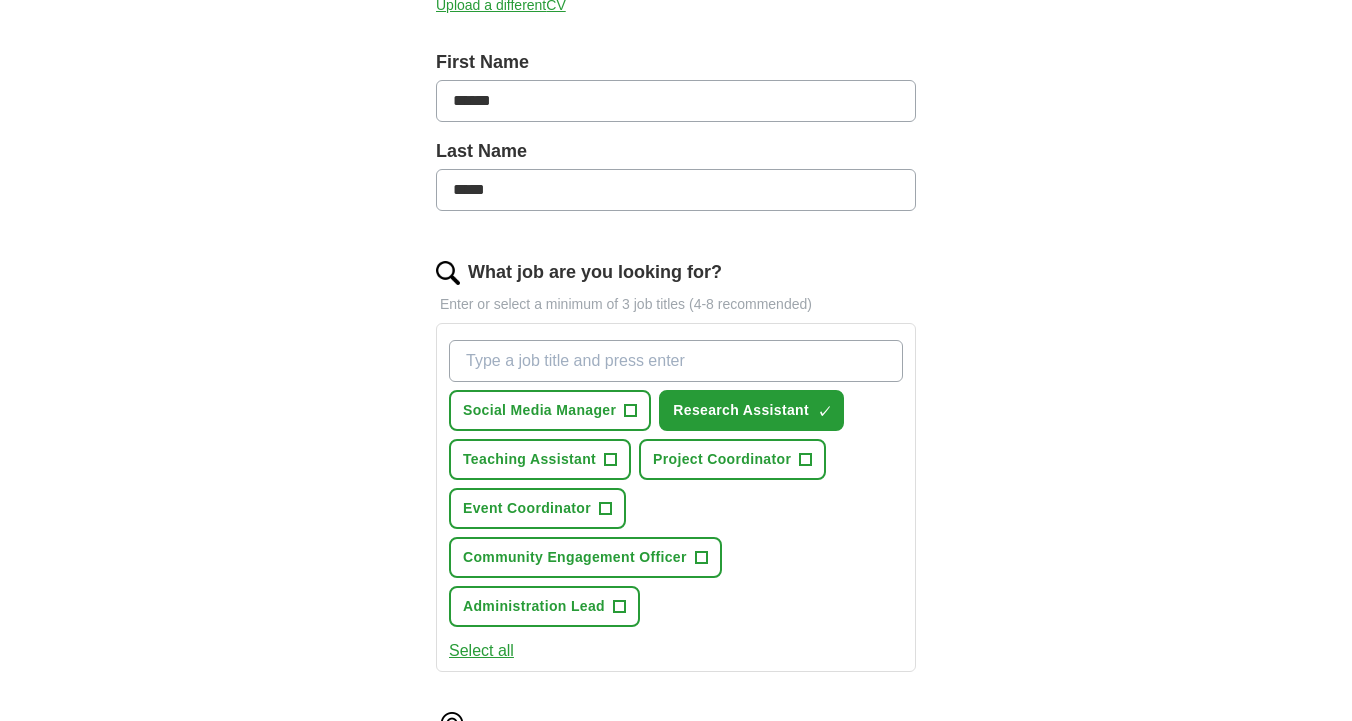 click on "Community Engagement Officer" at bounding box center [575, 557] 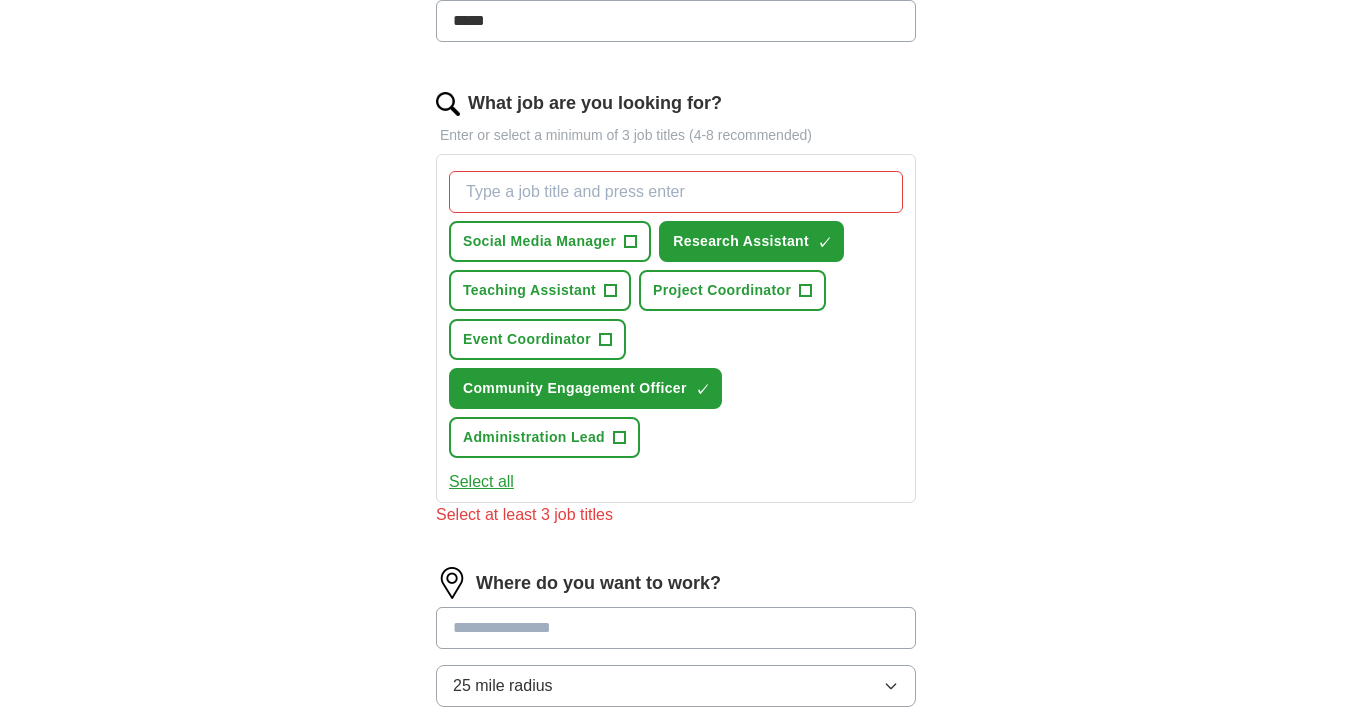 scroll, scrollTop: 569, scrollLeft: 0, axis: vertical 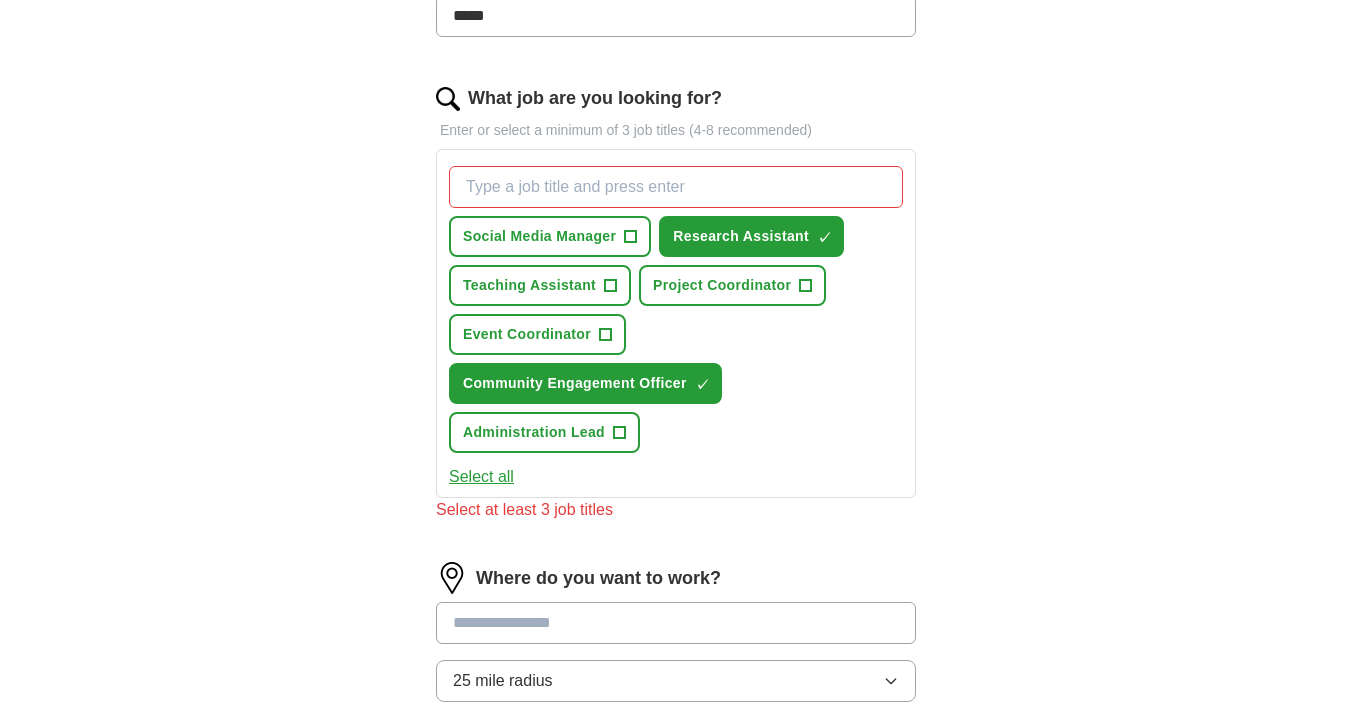 click on "Let  ApplyIQ  do the hard work of searching and applying for jobs. Just tell us what you're looking for, and we'll do the rest. Select a CV Amrita Bahia CV pdf.pdf [DATE] 14:09 Upload a different  CV First Name ****** Last Name ***** What job are you looking for? Enter or select a minimum of 3 job titles (4-8 recommended) Social Media Manager + Research Assistant ✓ × Teaching Assistant + Project Coordinator + Event Coordinator + Community Engagement Officer ✓ × Administration Lead + Select all Select at least 3 job titles Where do you want to work? 25 mile radius What's your minimum salary? At least  £ -   per year £ 20 k £ 100 k+ Start applying for jobs By registering, you consent to us applying to suitable jobs for you" at bounding box center [676, 328] 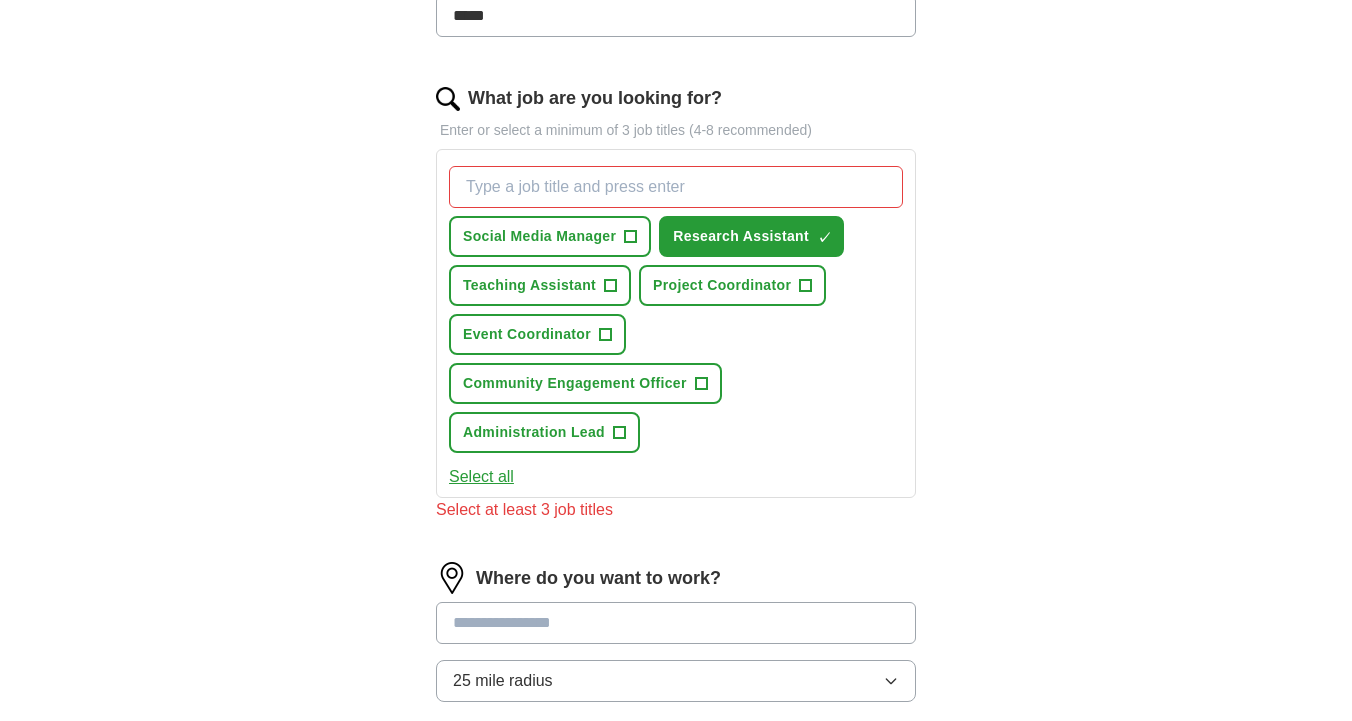 click on "×" at bounding box center [0, 0] 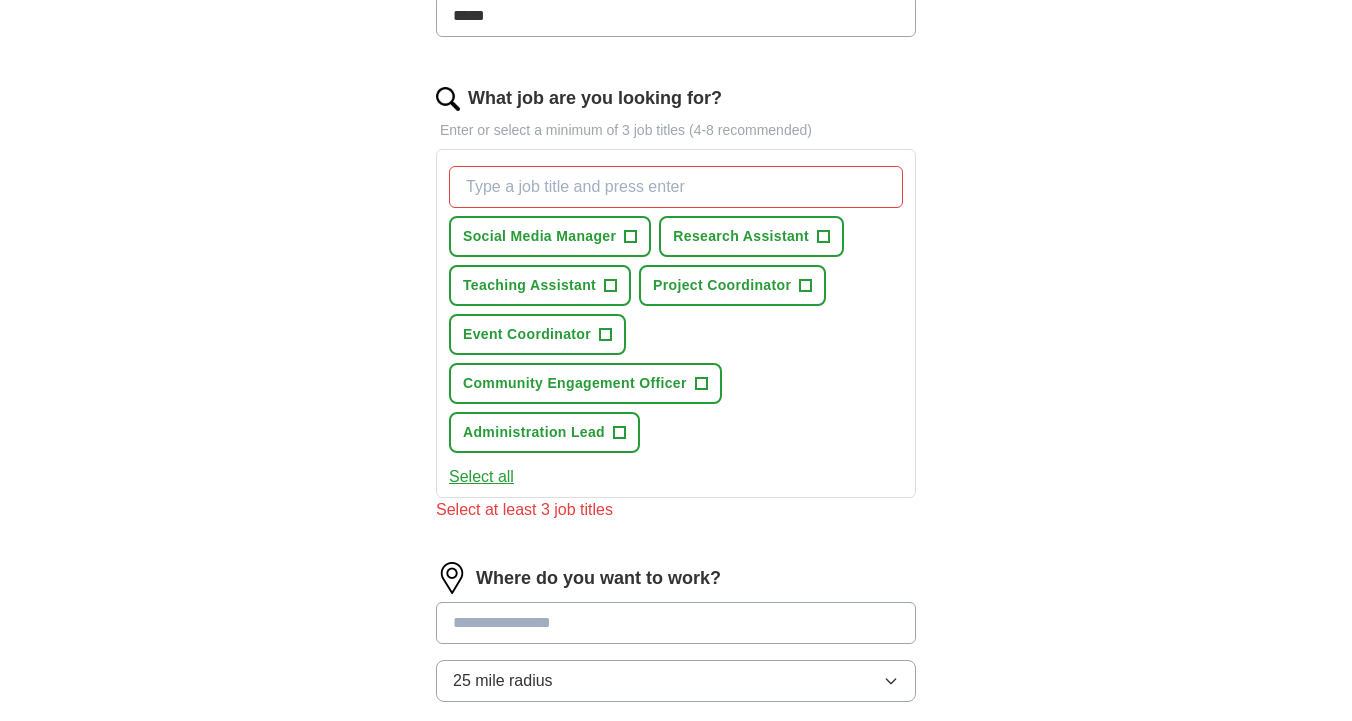 click on "What job are you looking for?" at bounding box center [676, 187] 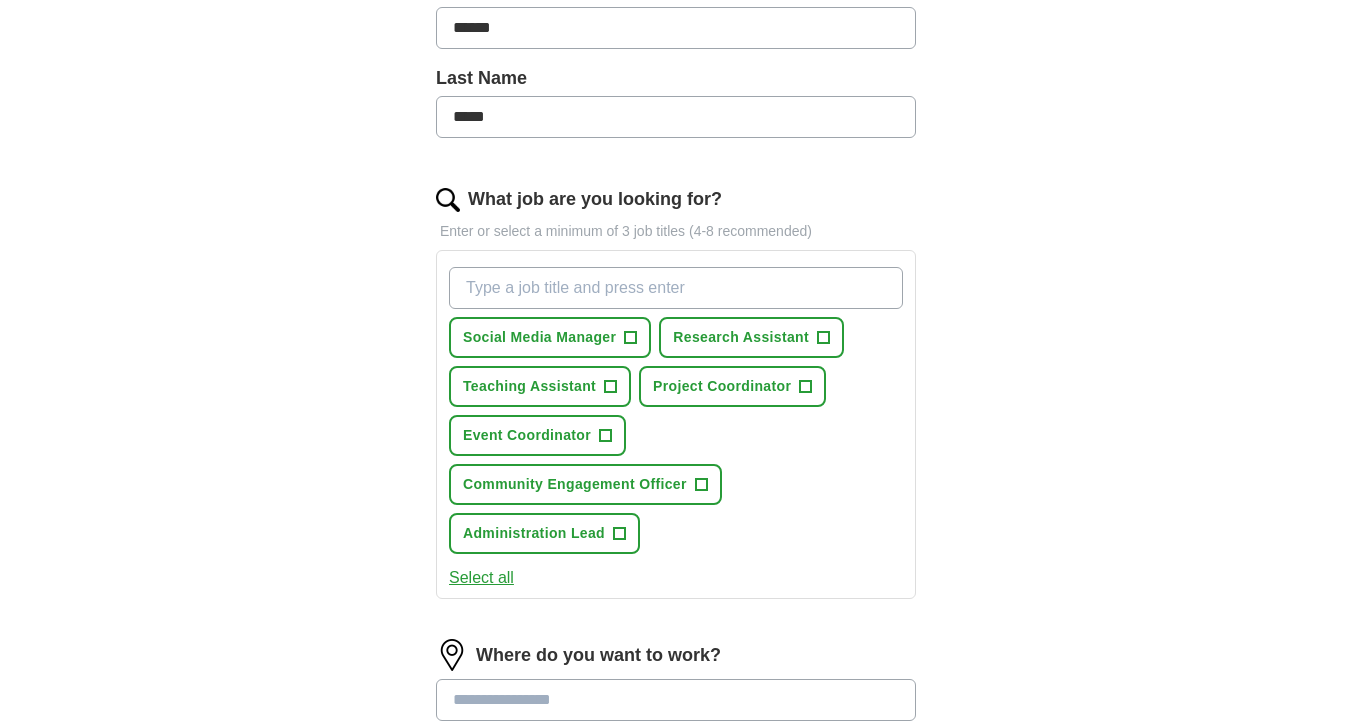 scroll, scrollTop: 468, scrollLeft: 0, axis: vertical 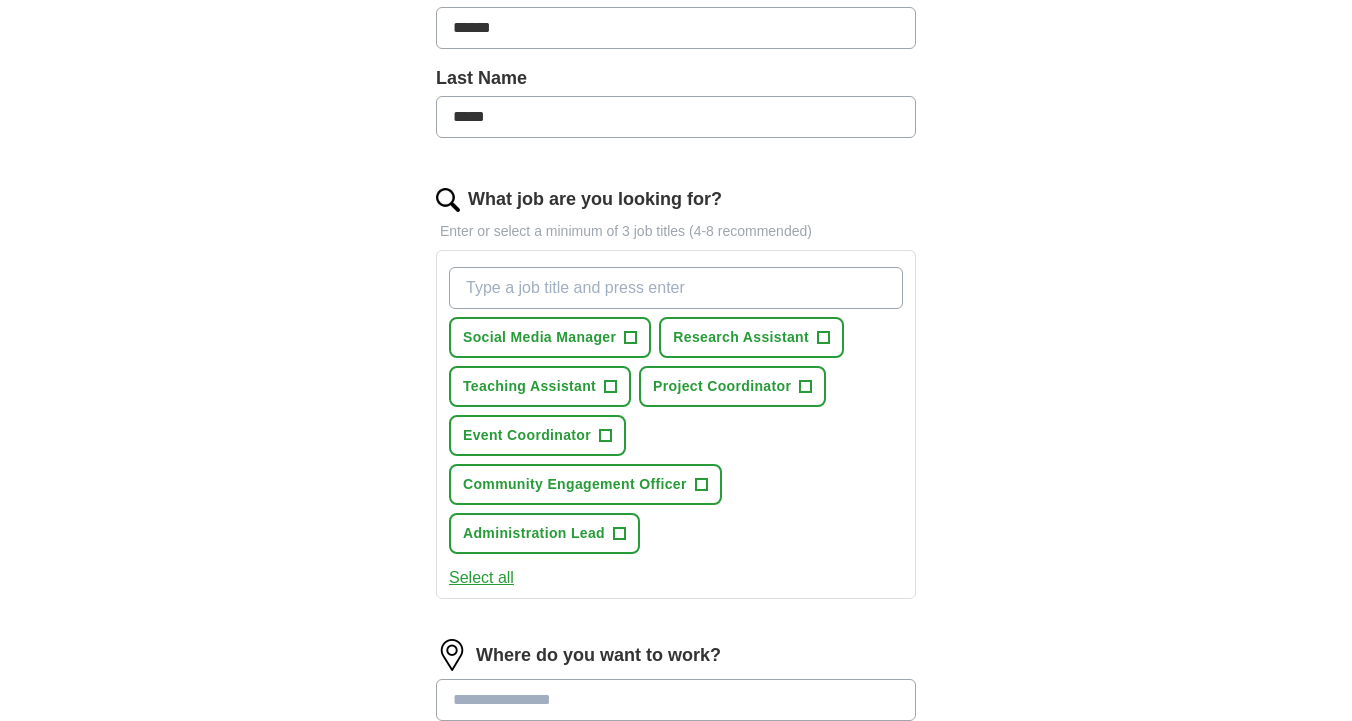 click on "What job are you looking for?" at bounding box center (676, 288) 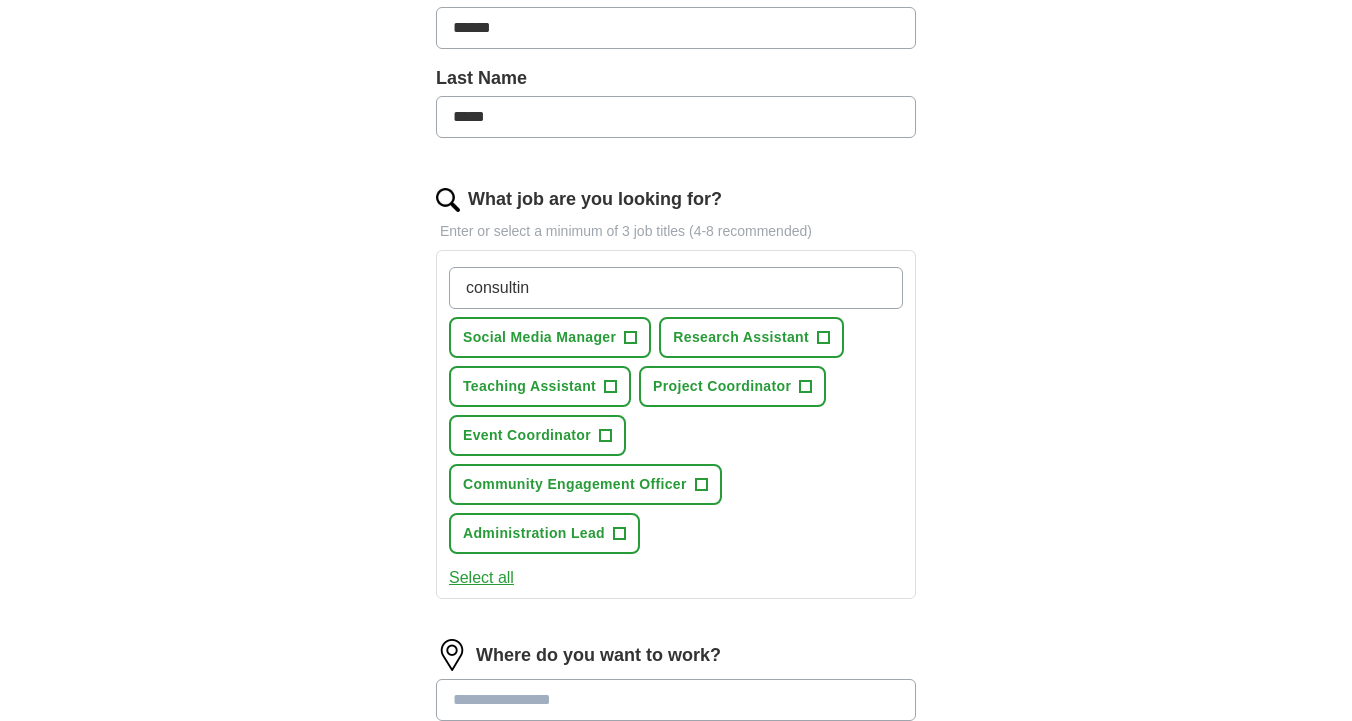 type on "consulting" 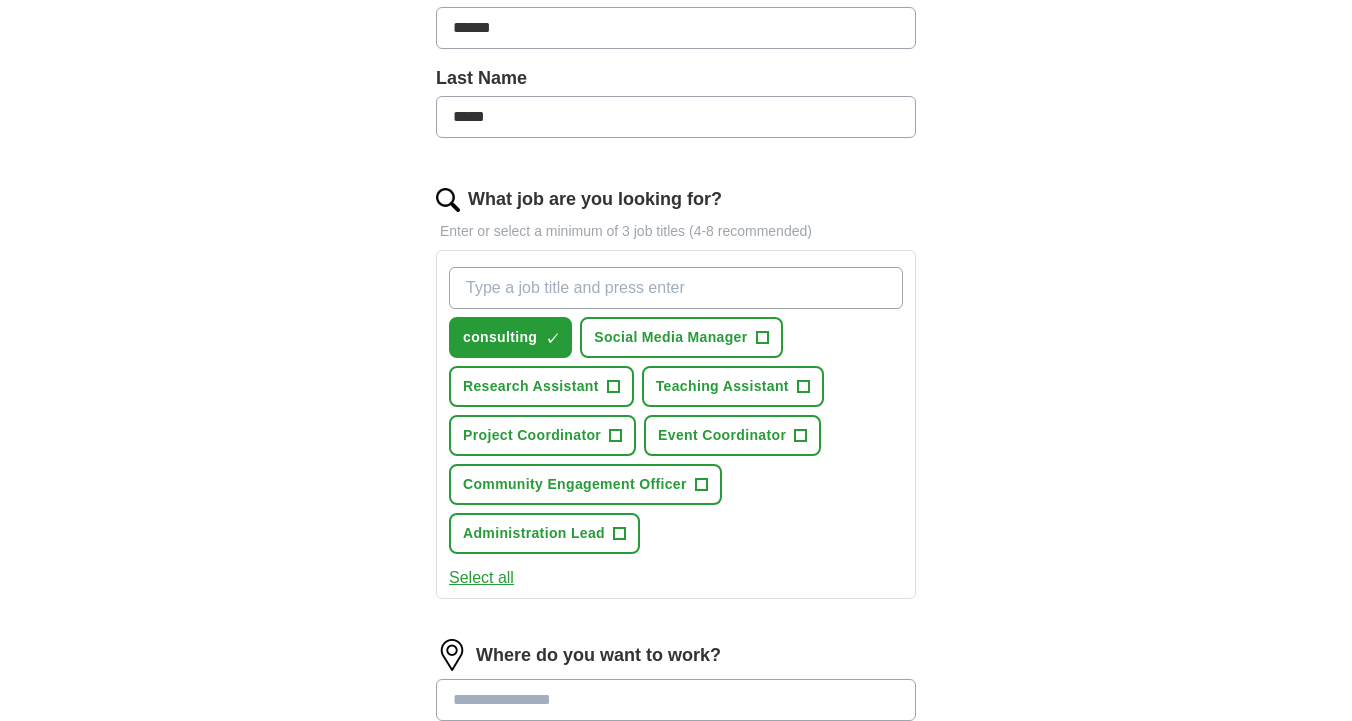 click on "Research Assistant +" at bounding box center (541, 386) 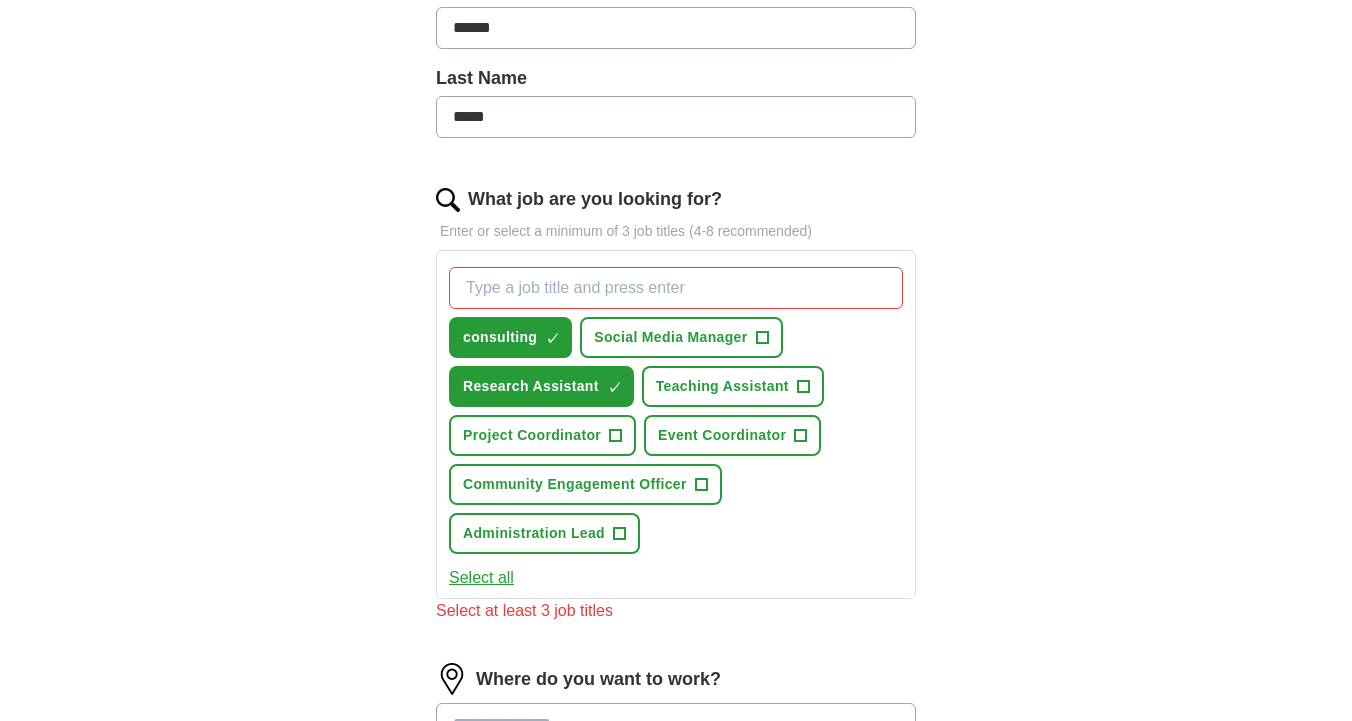 click on "Community Engagement Officer" at bounding box center [575, 484] 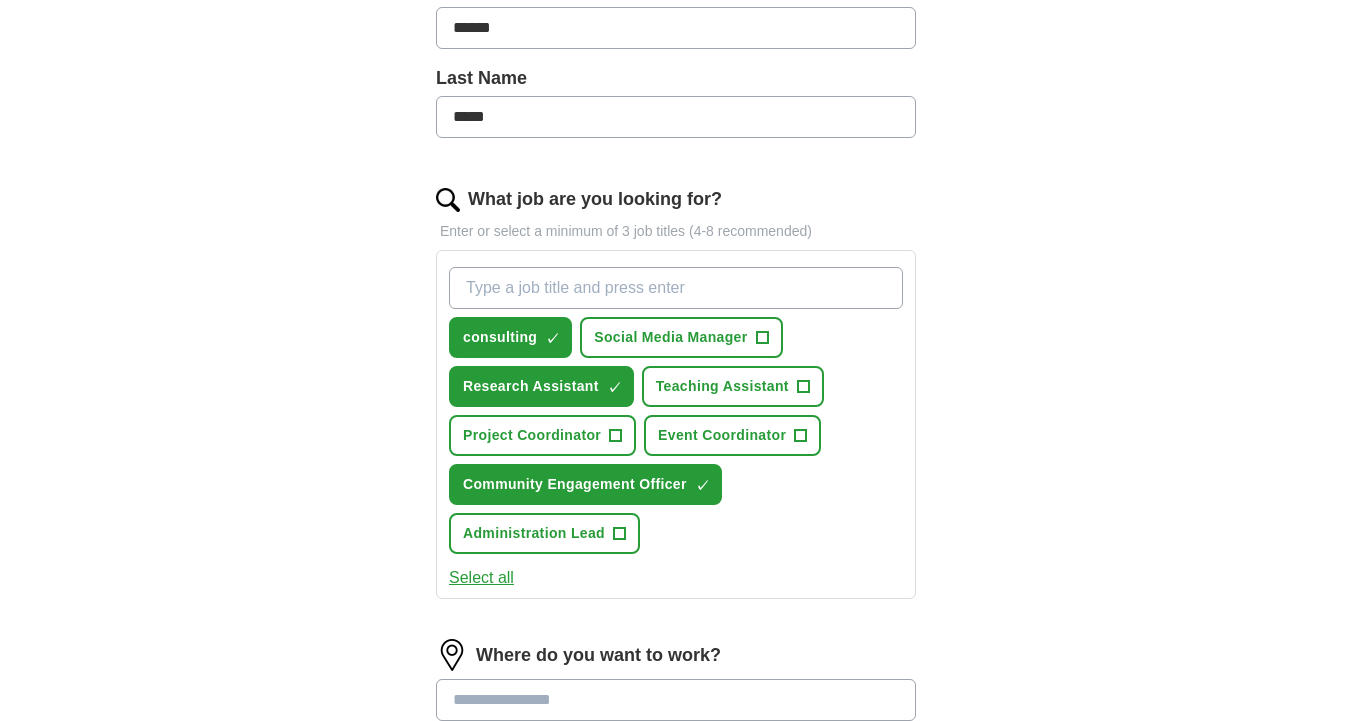 click on "What job are you looking for?" at bounding box center (676, 288) 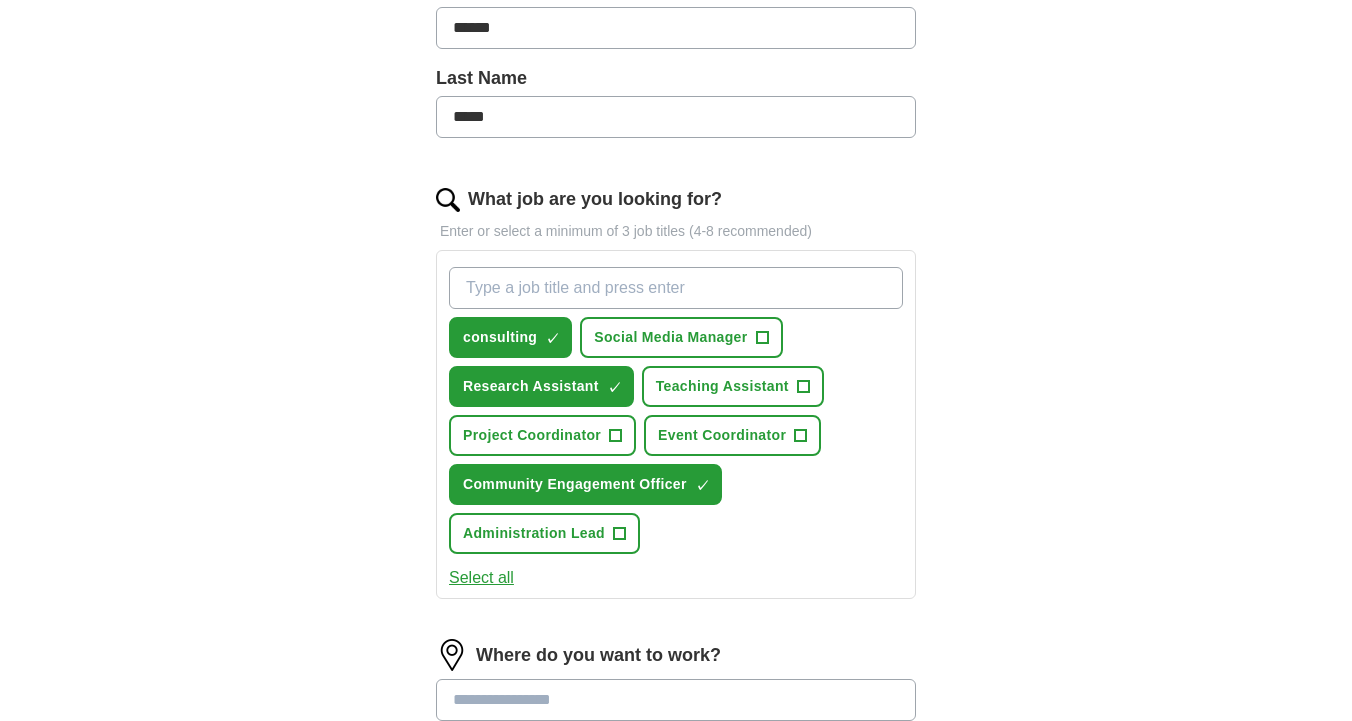type on "r" 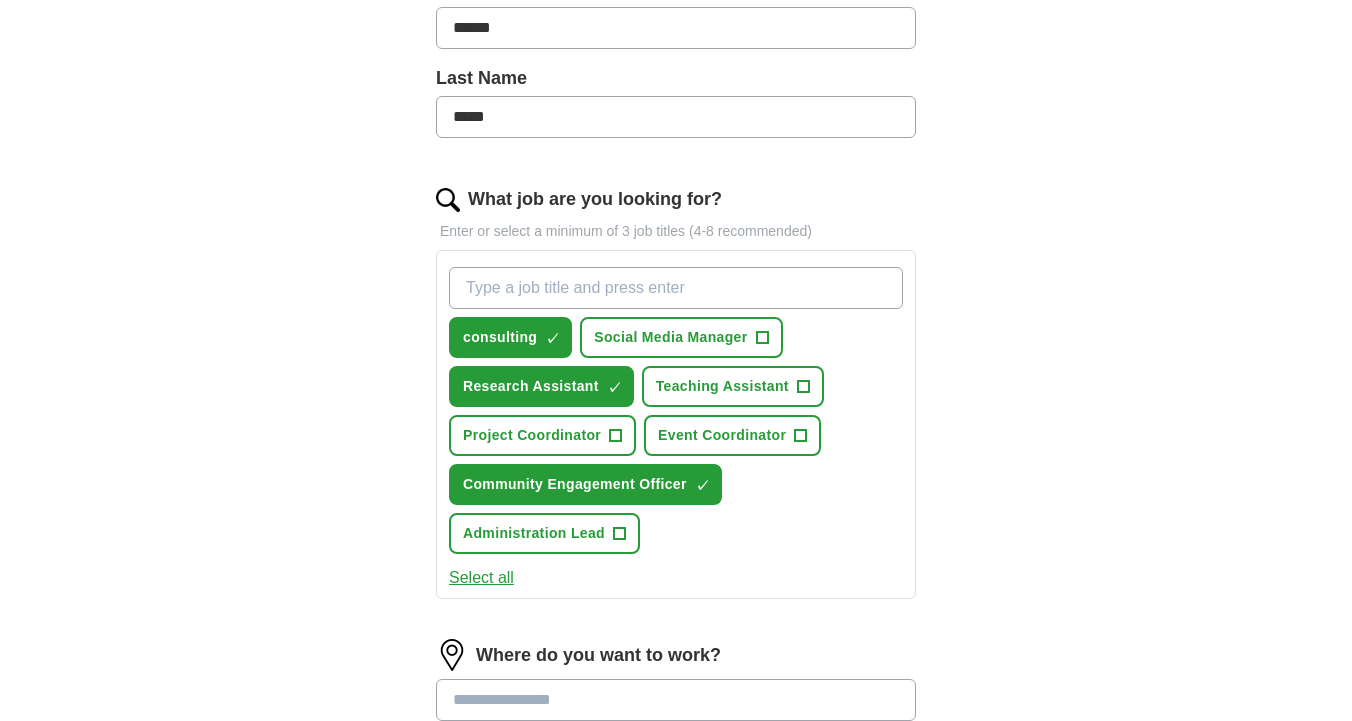 click on "What job are you looking for?" at bounding box center (676, 288) 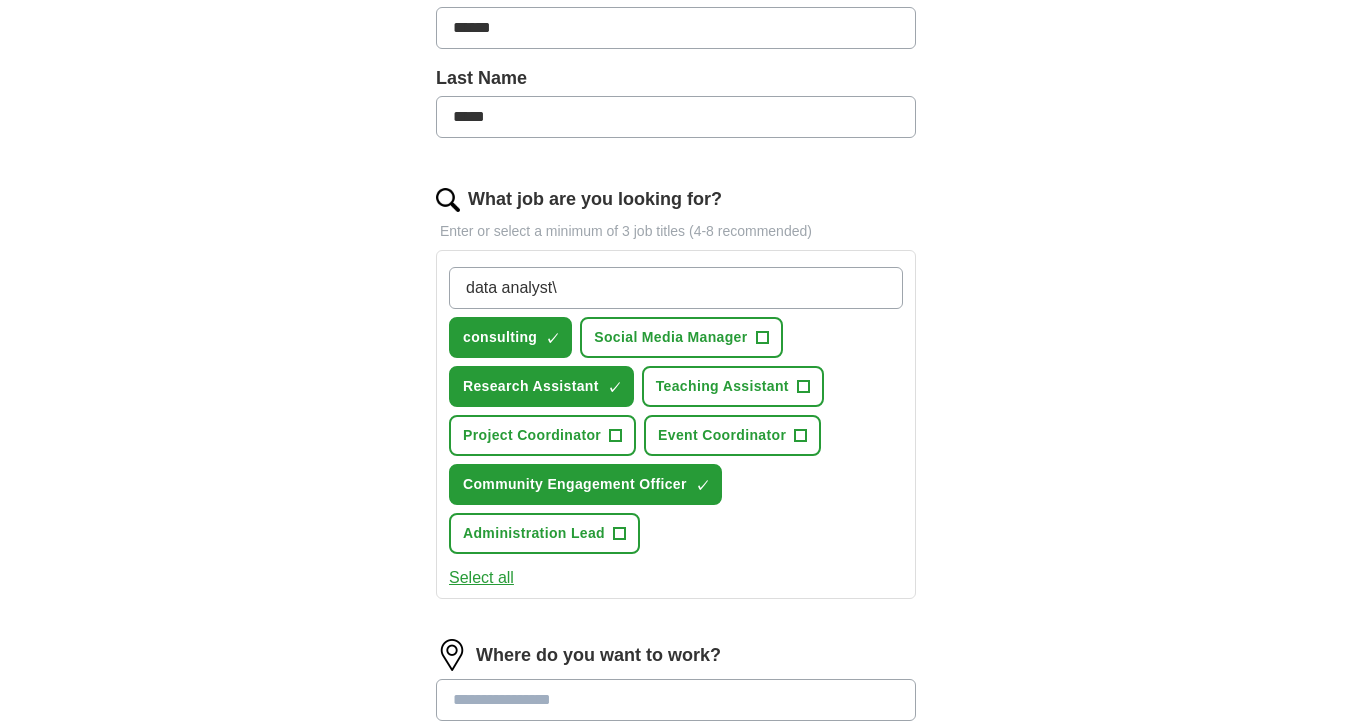 type on "data analyst" 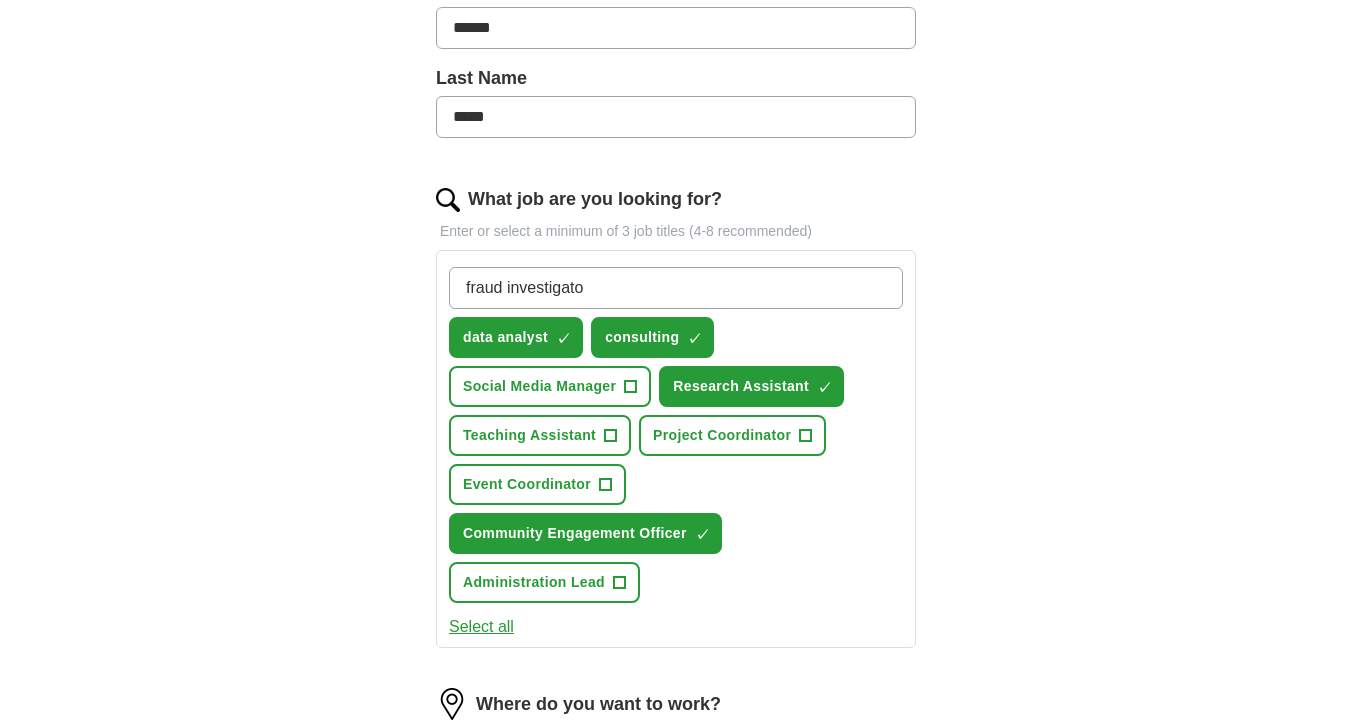 type on "fraud investigator" 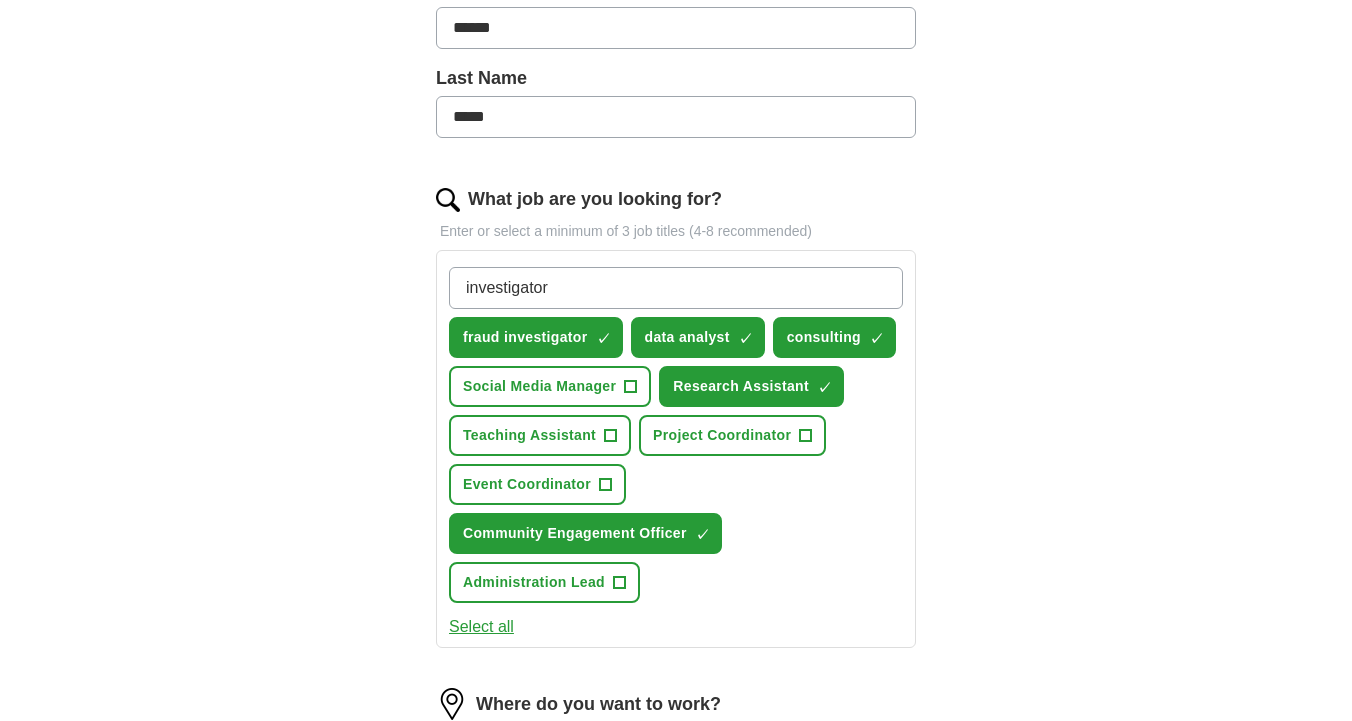 type on "investigator" 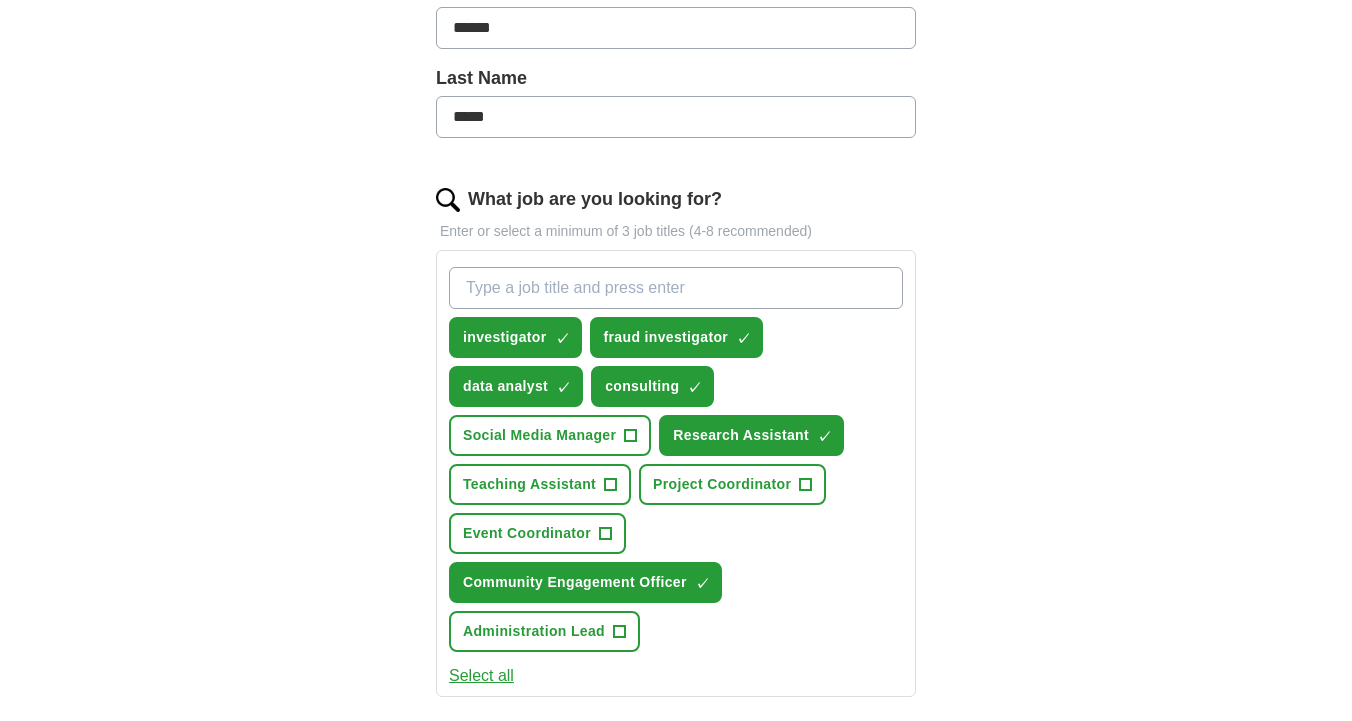 click on "What job are you looking for?" at bounding box center [676, 288] 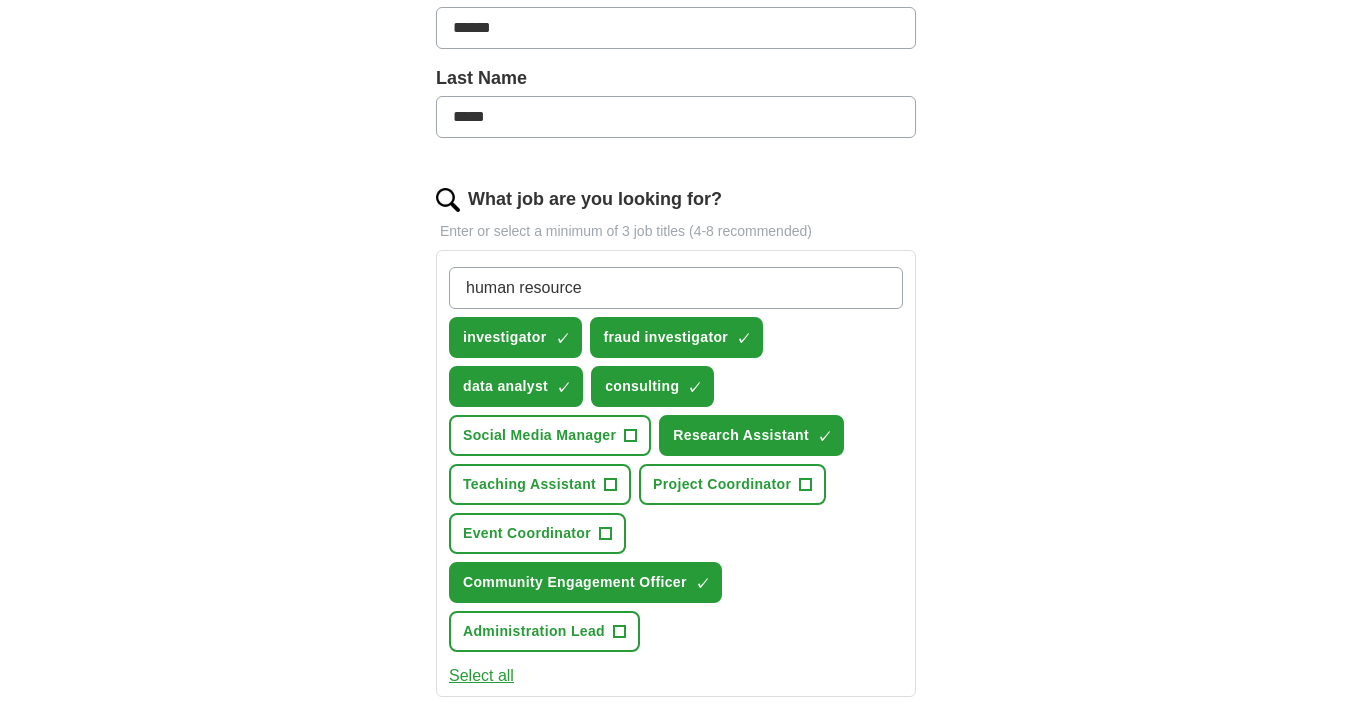 type on "human resources" 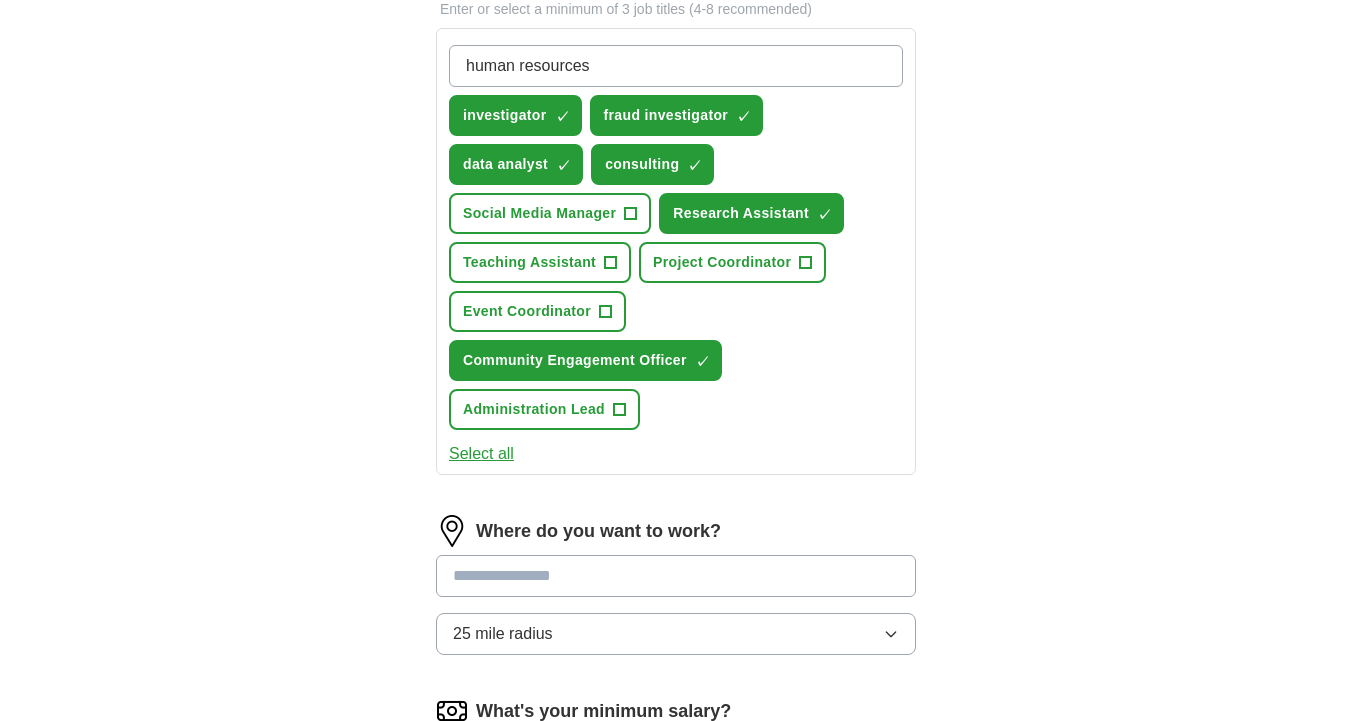 scroll, scrollTop: 693, scrollLeft: 0, axis: vertical 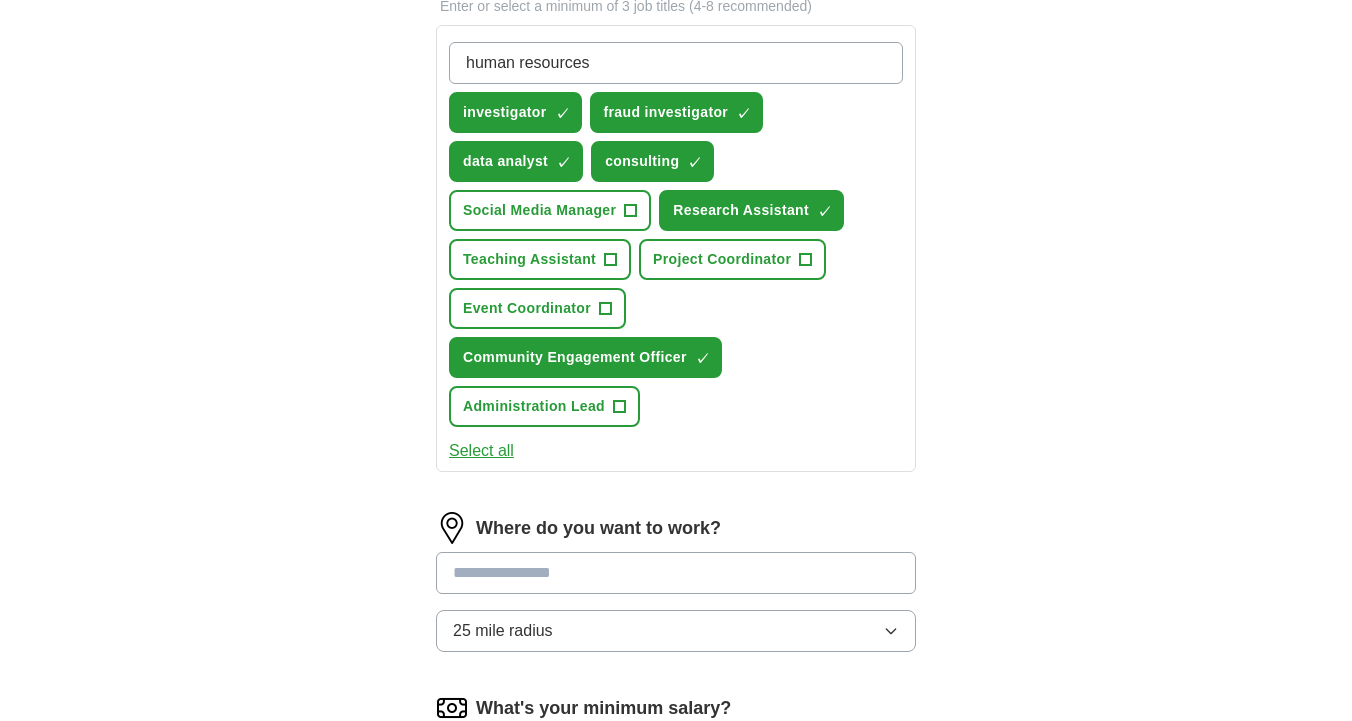 type 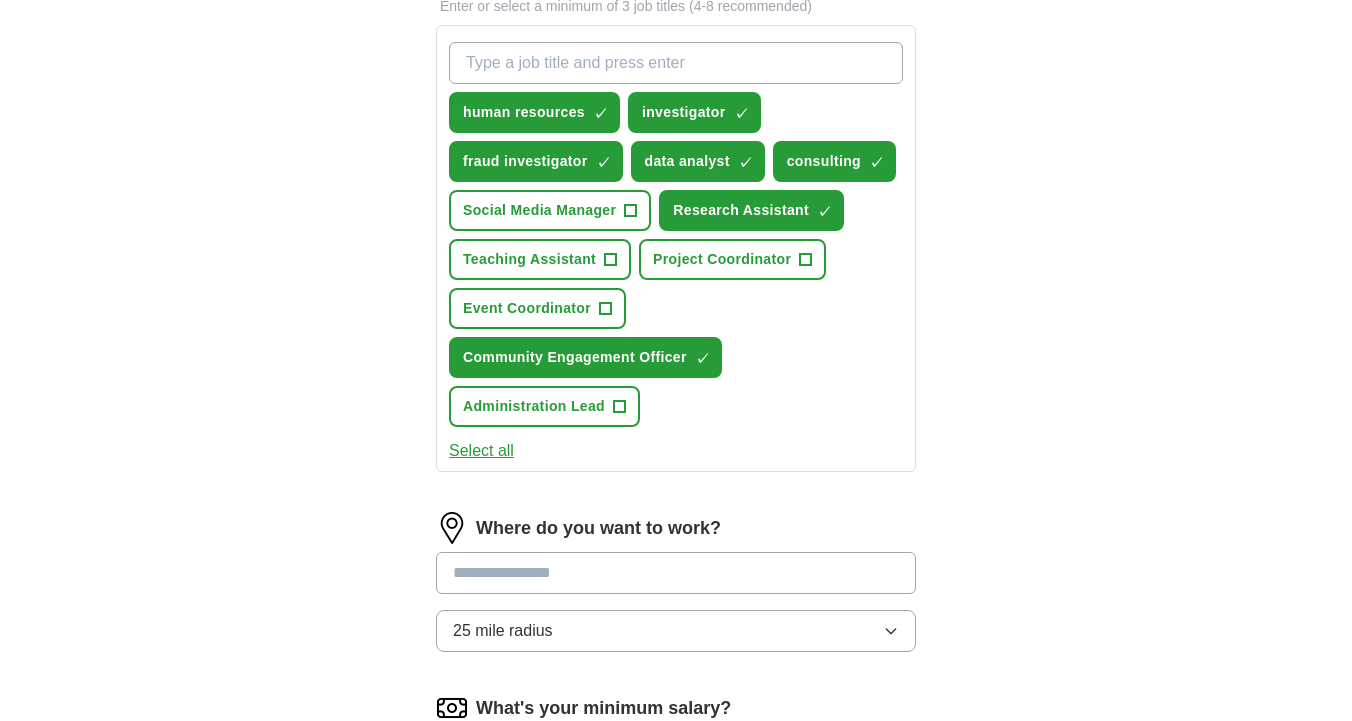 click at bounding box center [676, 573] 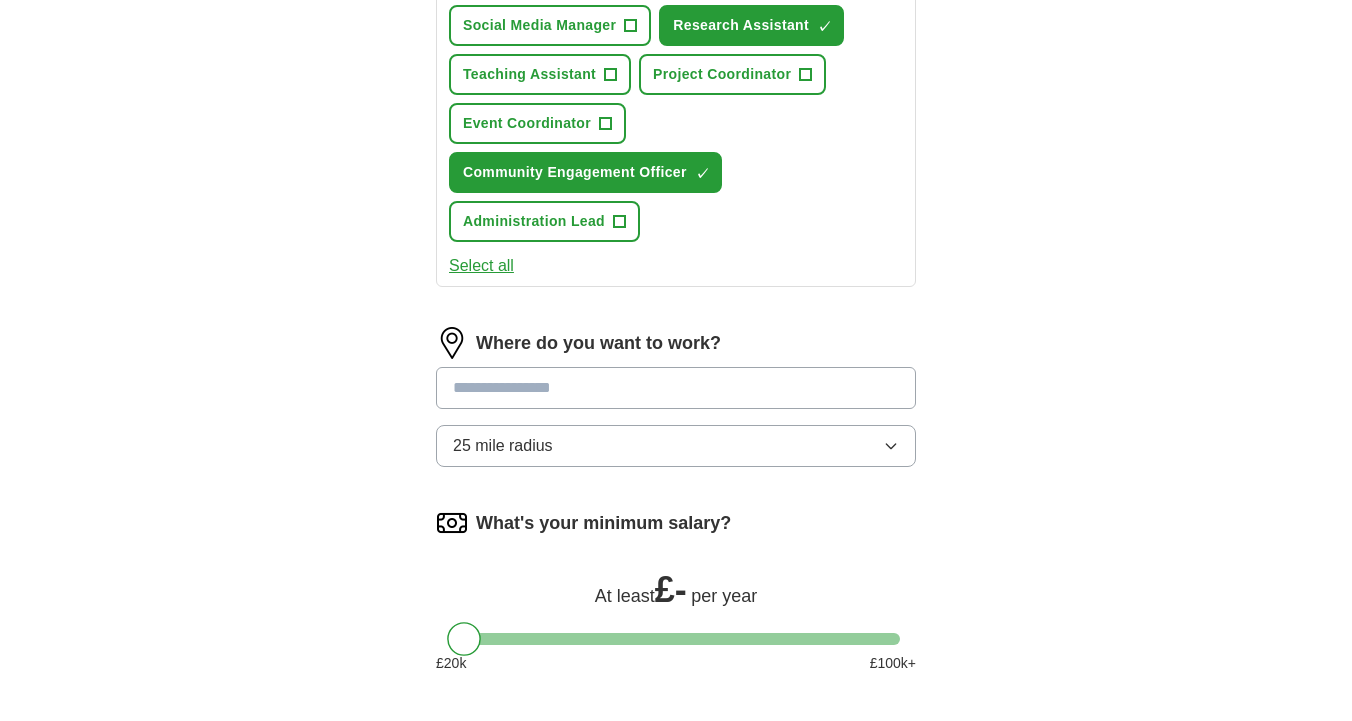 scroll, scrollTop: 879, scrollLeft: 0, axis: vertical 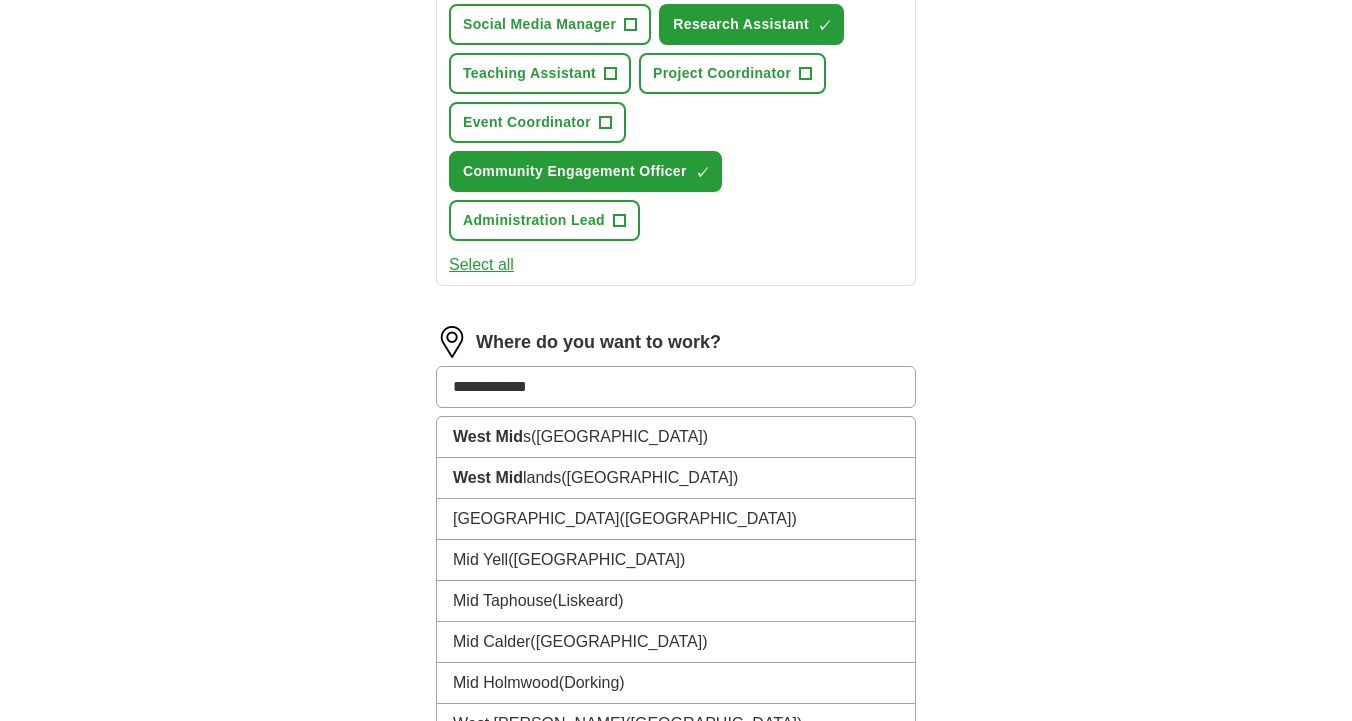 type on "**********" 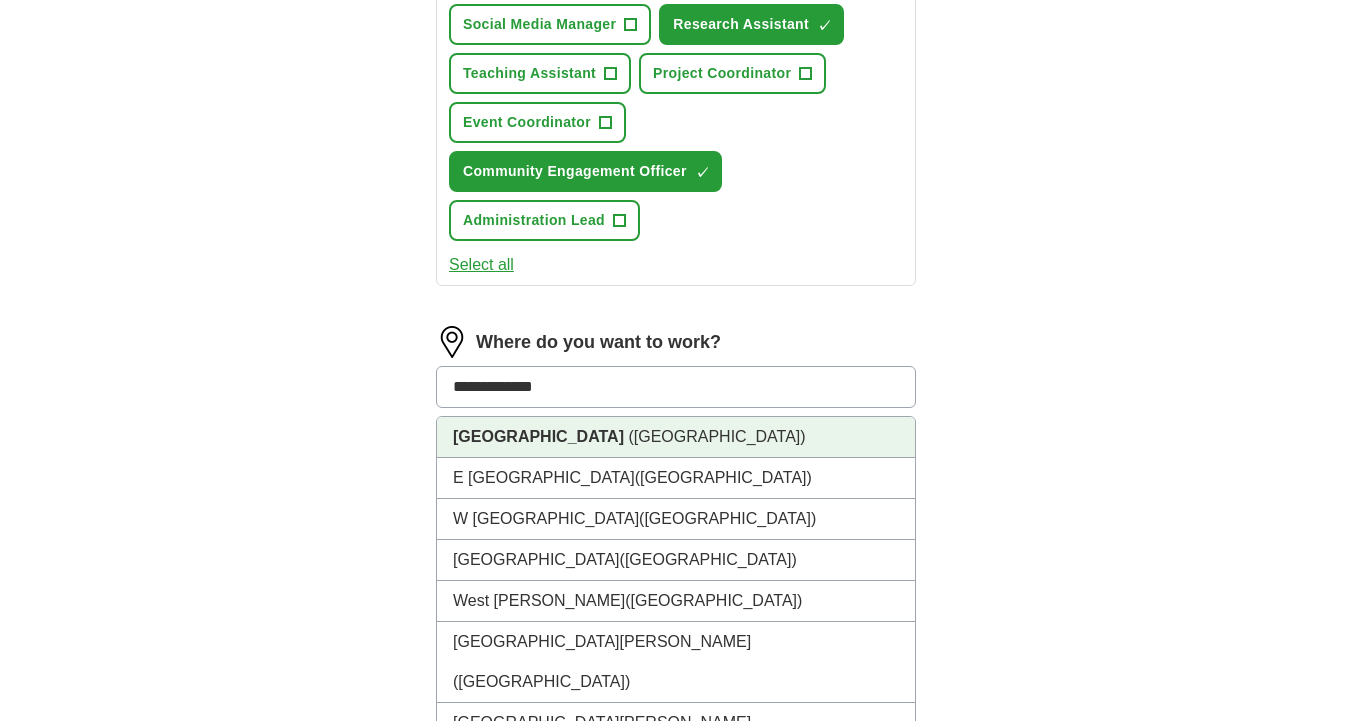 click on "[GEOGRAPHIC_DATA]" at bounding box center (538, 436) 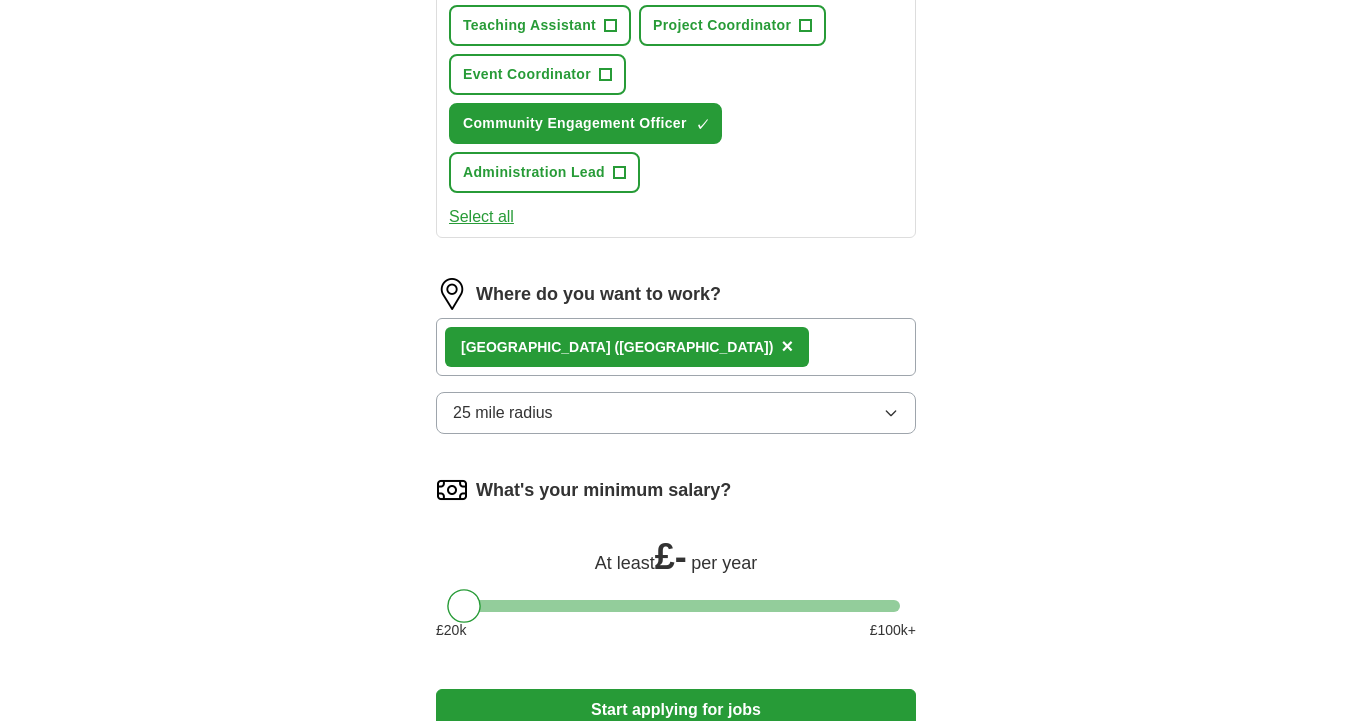 scroll, scrollTop: 1083, scrollLeft: 0, axis: vertical 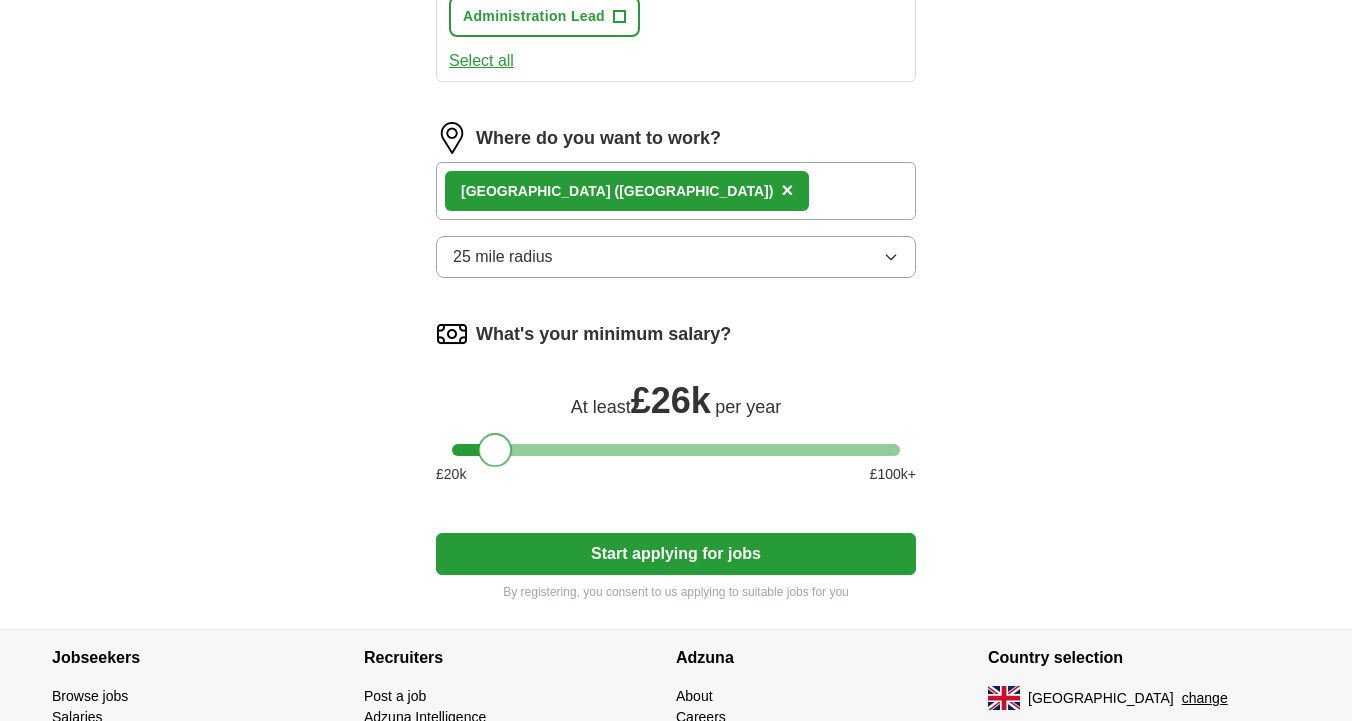 drag, startPoint x: 469, startPoint y: 455, endPoint x: 501, endPoint y: 456, distance: 32.01562 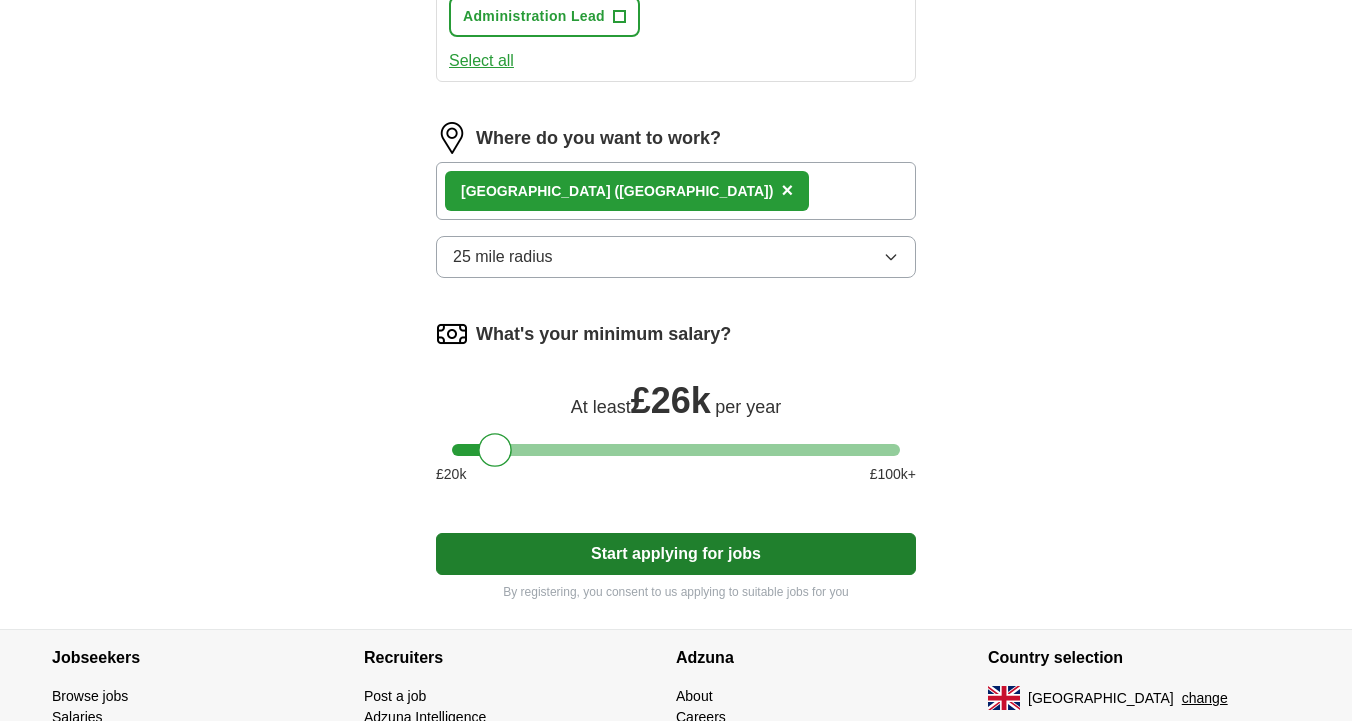 click on "Start applying for jobs" at bounding box center [676, 554] 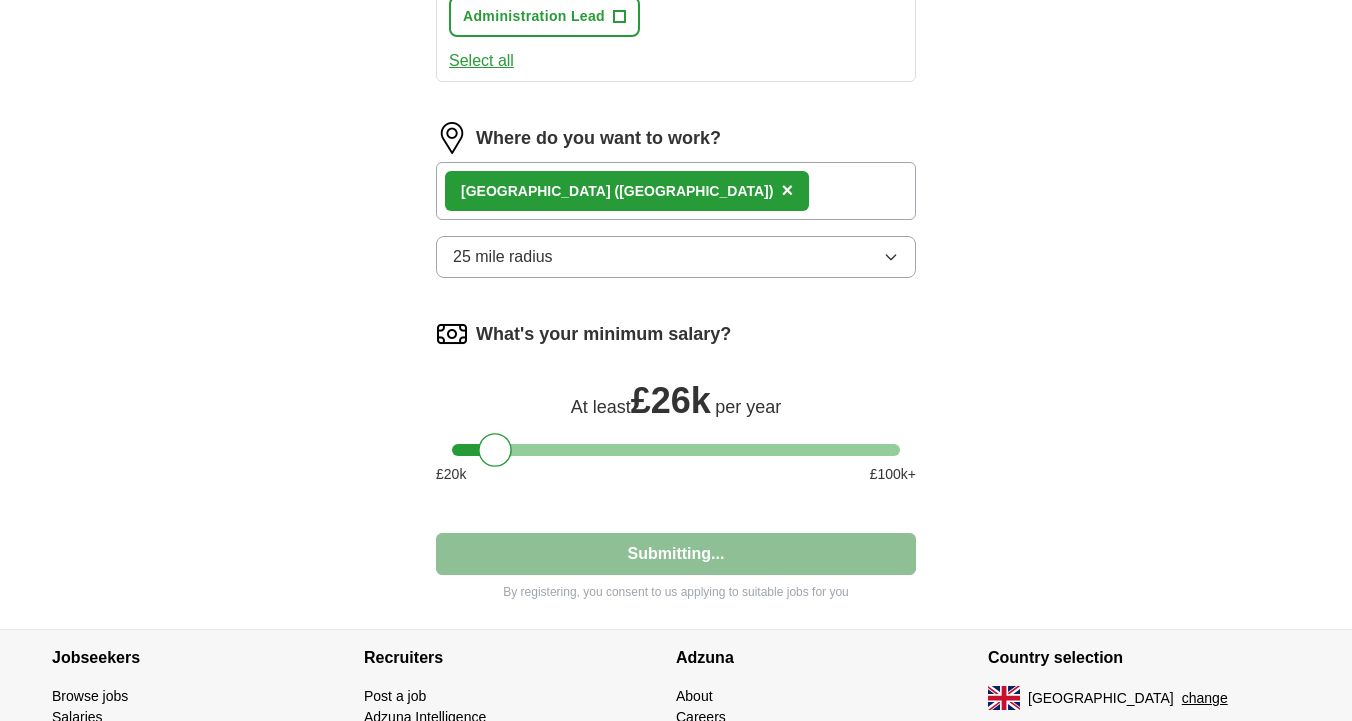 select on "**" 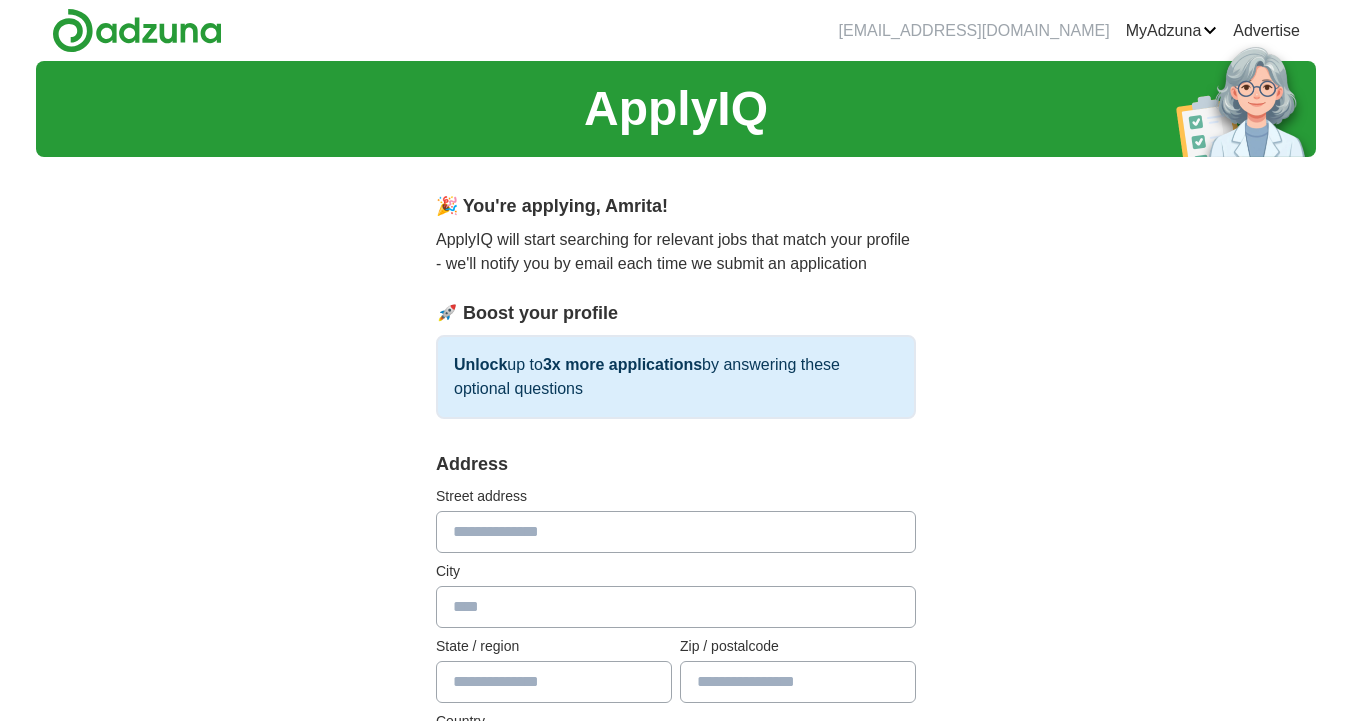 scroll, scrollTop: 0, scrollLeft: 0, axis: both 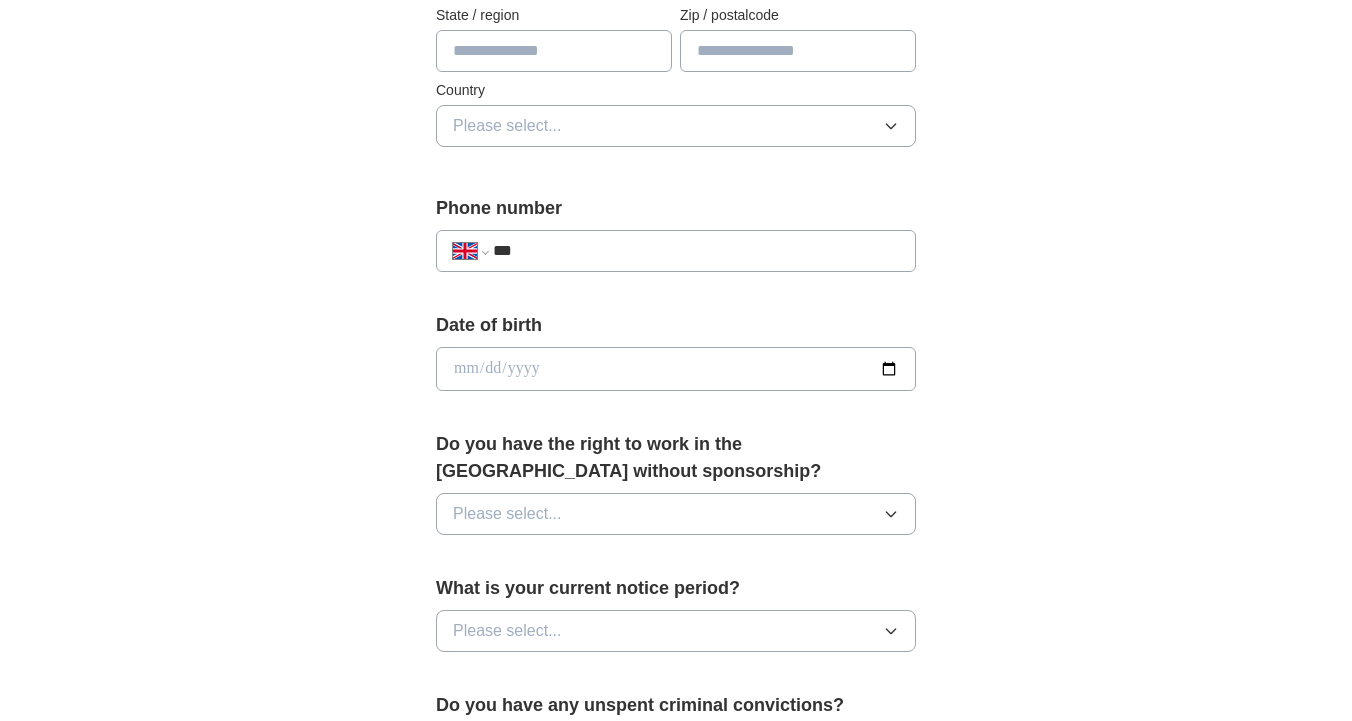 click on "Please select..." at bounding box center [676, 514] 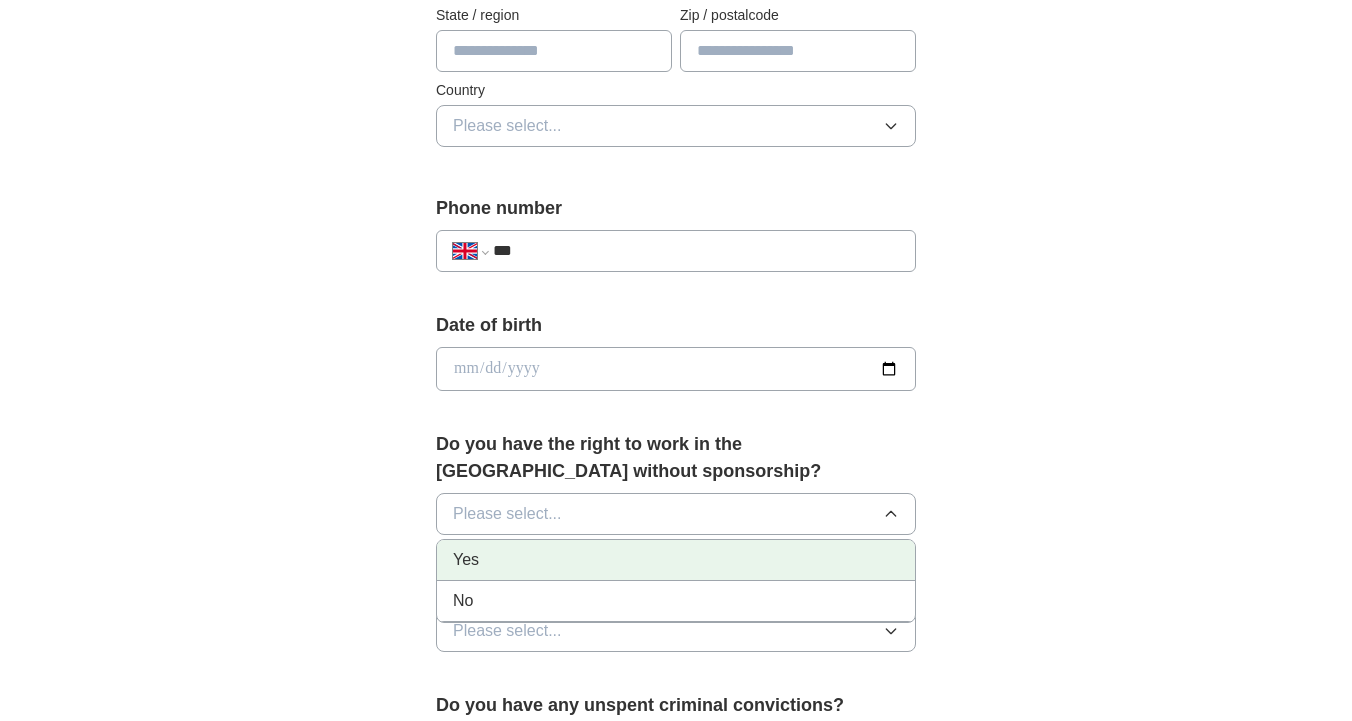 click on "Yes" at bounding box center (676, 560) 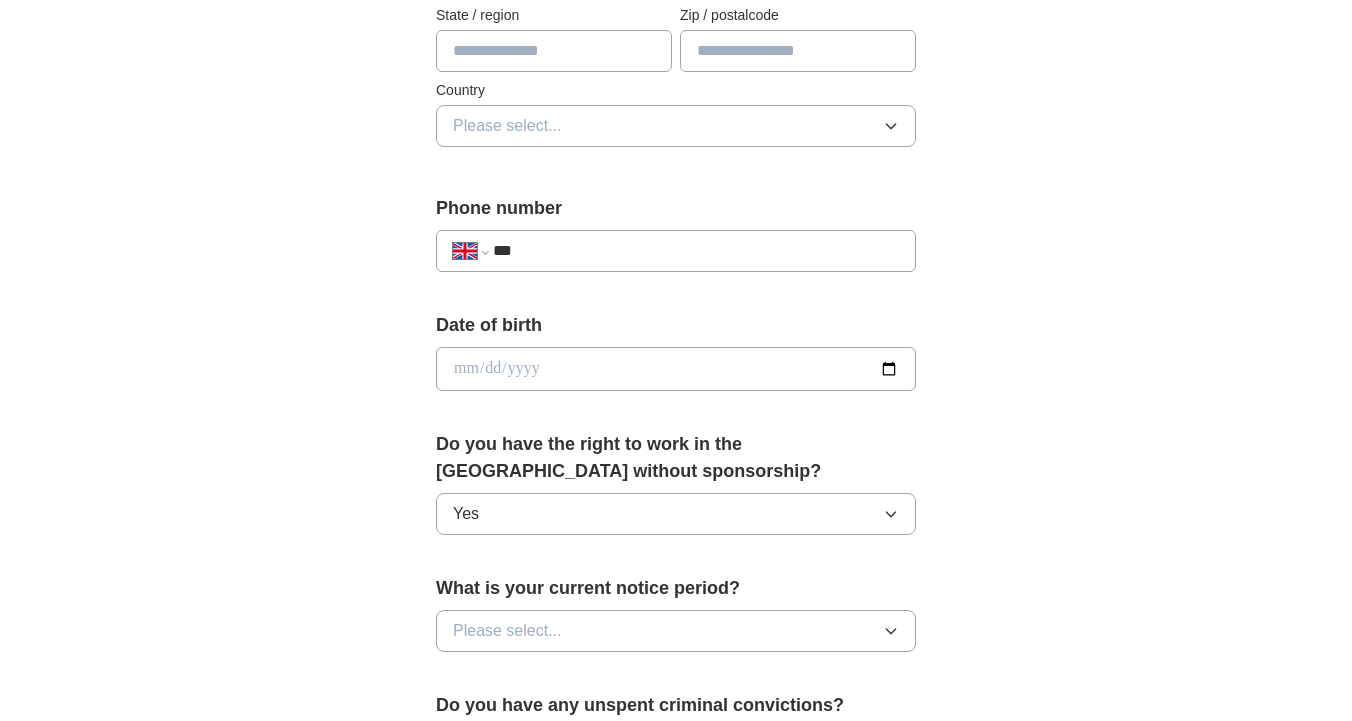 click on "Please select..." at bounding box center (676, 631) 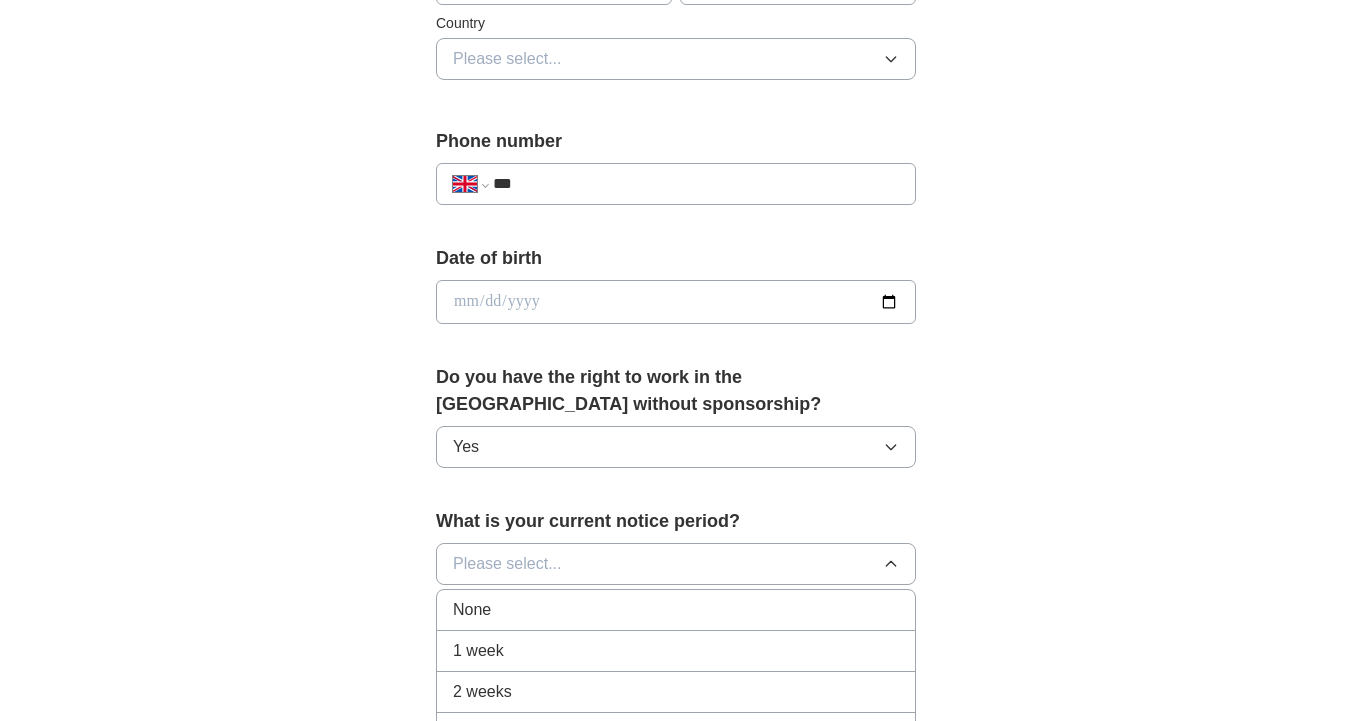 scroll, scrollTop: 703, scrollLeft: 0, axis: vertical 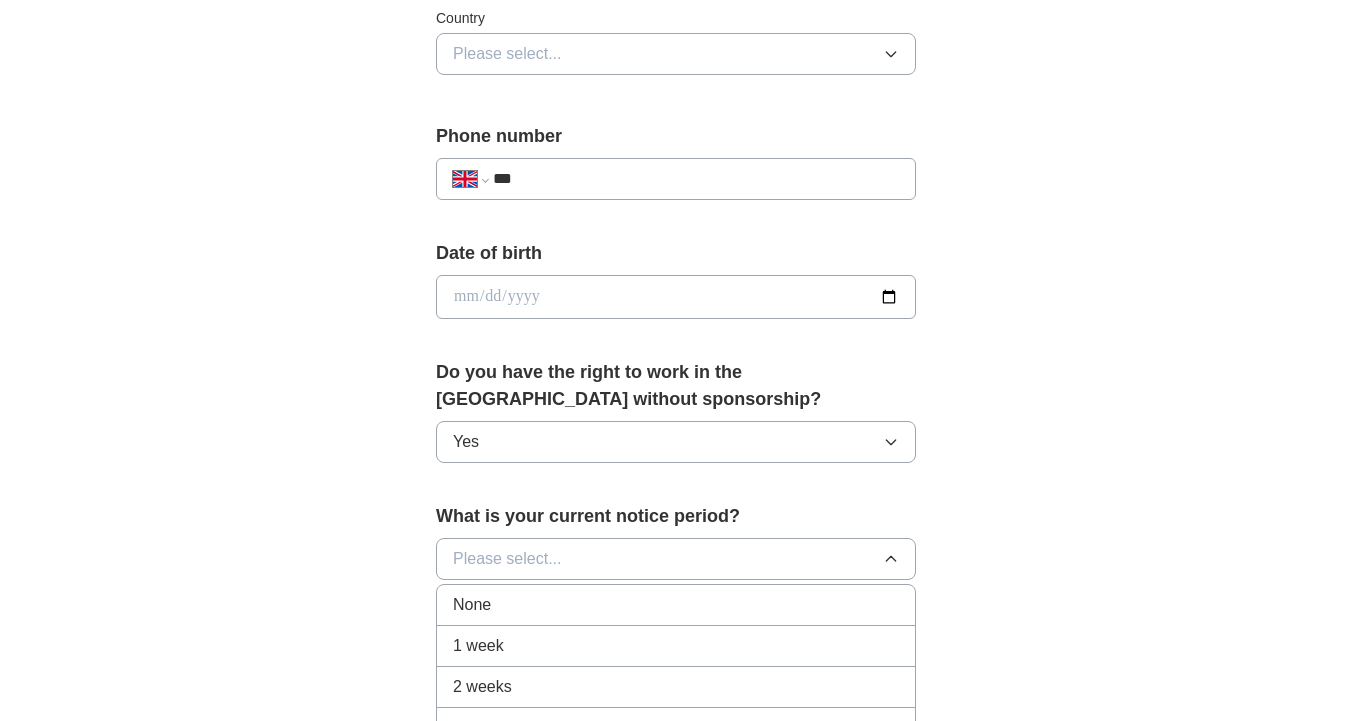 click on "What is your current notice period? Please select... None 1 week 2 weeks 1 month 3 months Other" at bounding box center (676, 549) 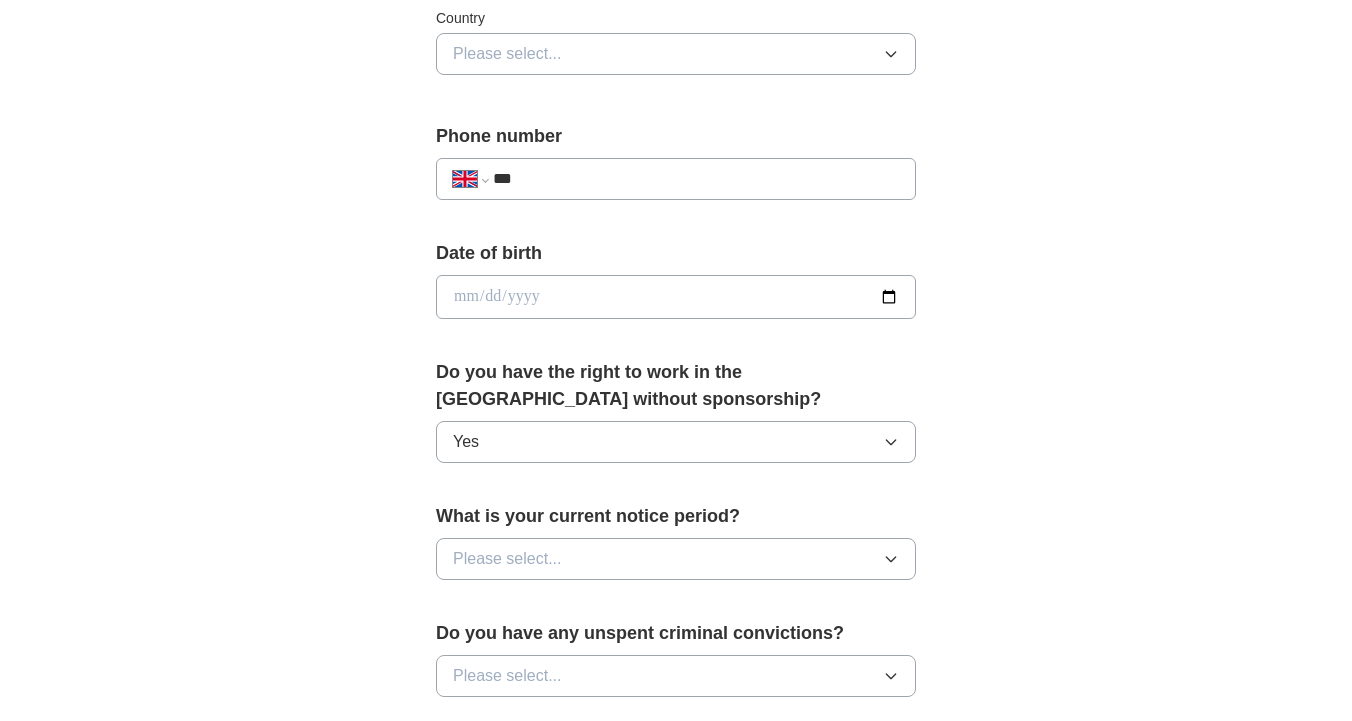click on "Please select..." at bounding box center (676, 559) 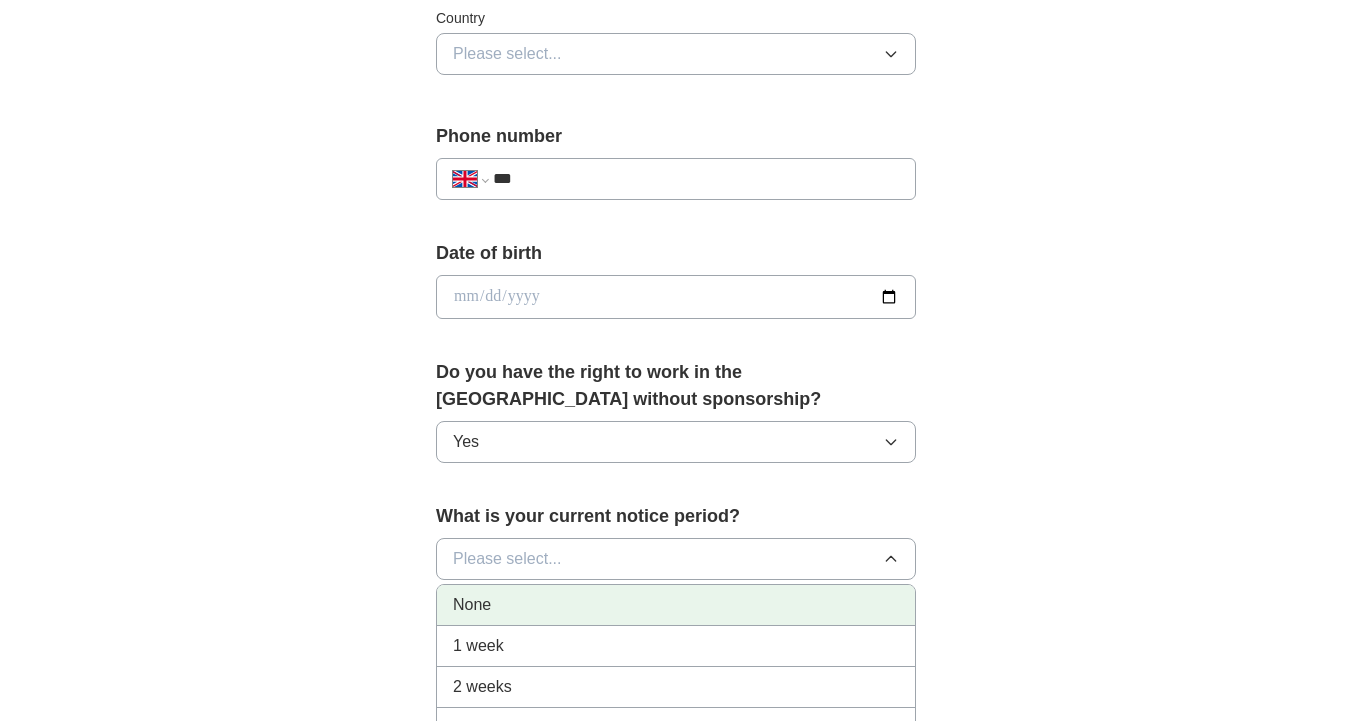 click on "None" at bounding box center (676, 605) 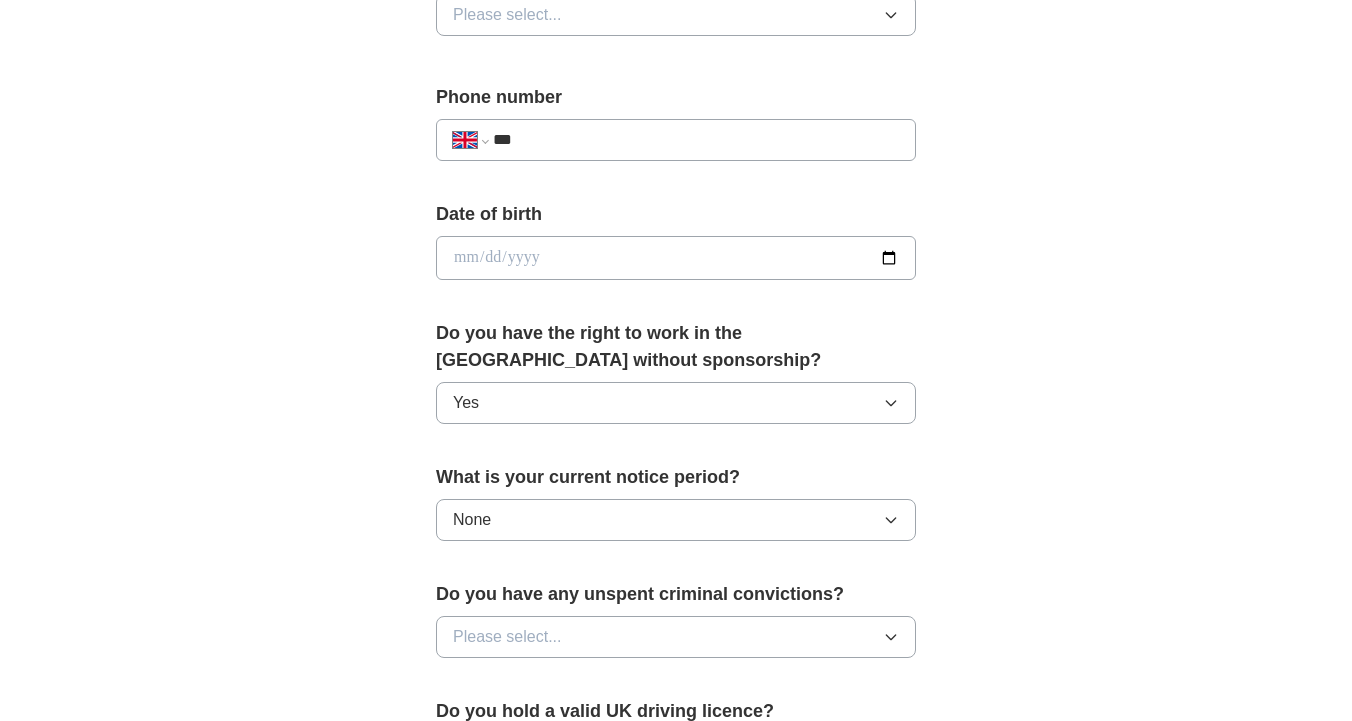 scroll, scrollTop: 745, scrollLeft: 0, axis: vertical 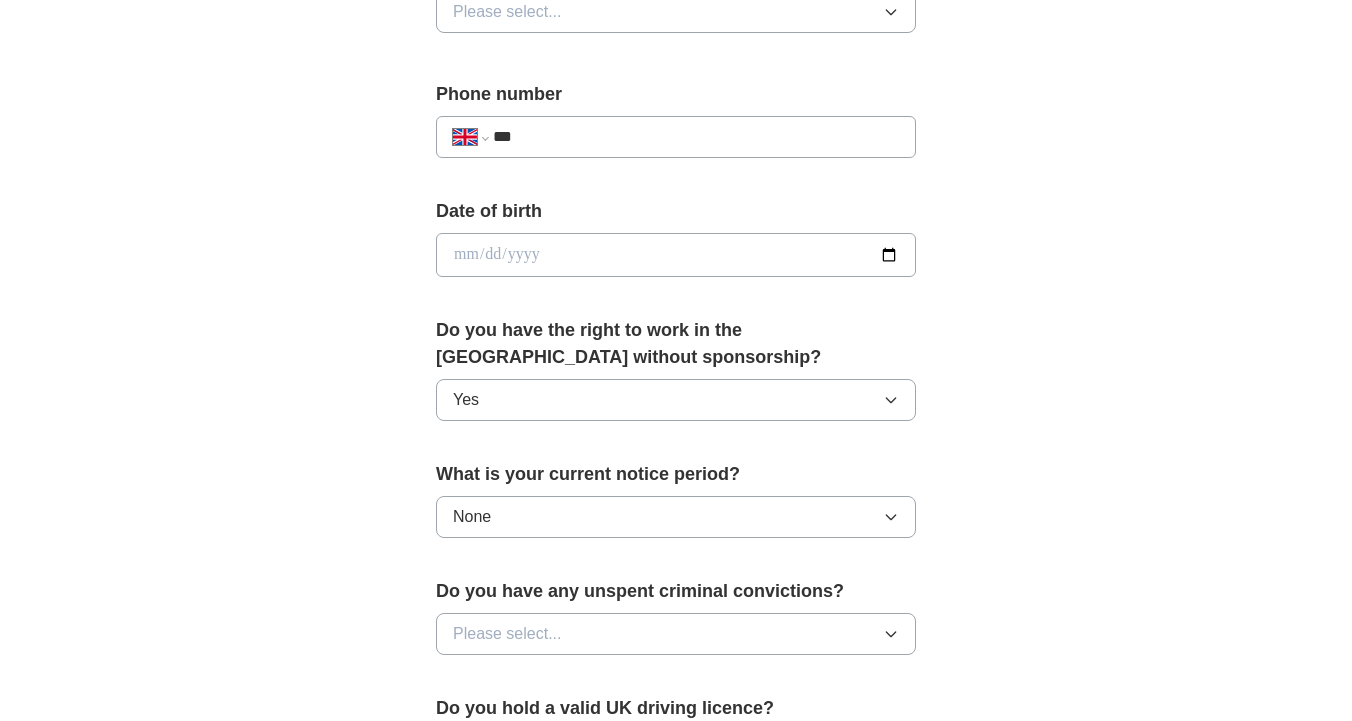 click on "Please select..." at bounding box center (676, 634) 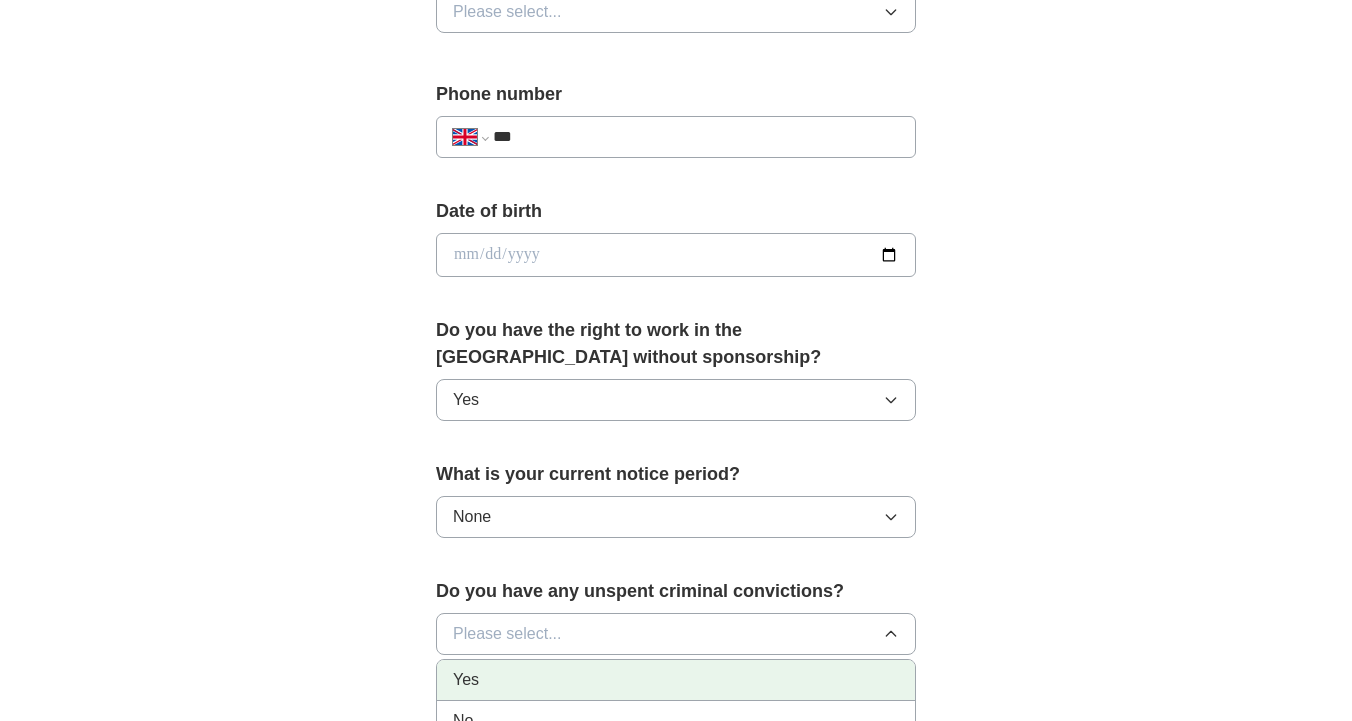 click on "Yes" at bounding box center (676, 680) 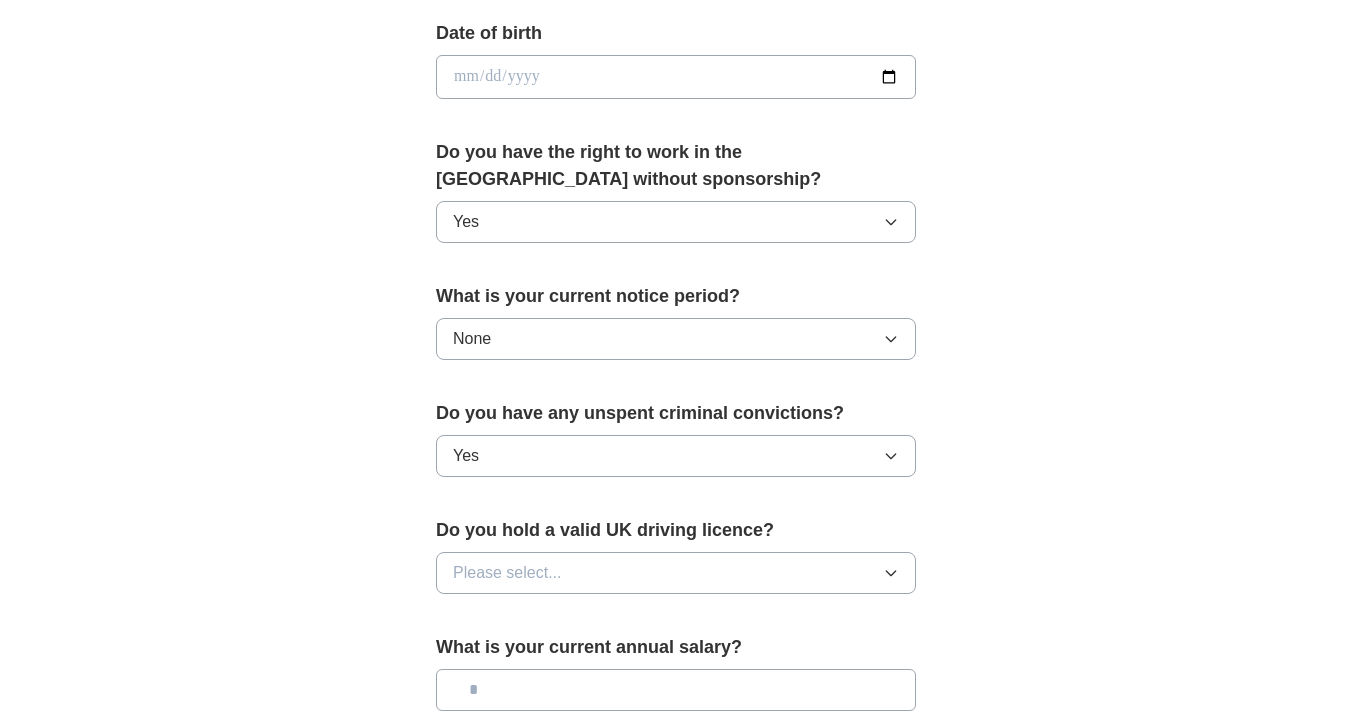 scroll, scrollTop: 974, scrollLeft: 0, axis: vertical 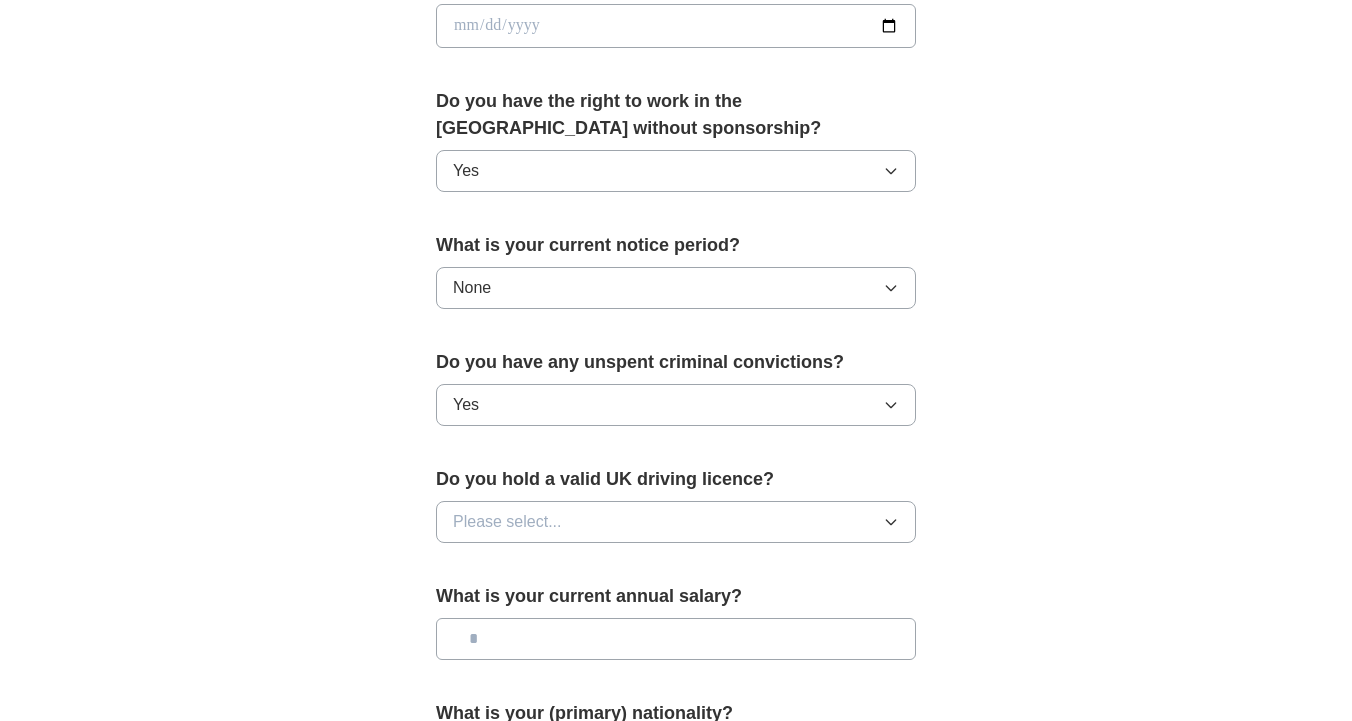 click on "Yes" at bounding box center [676, 405] 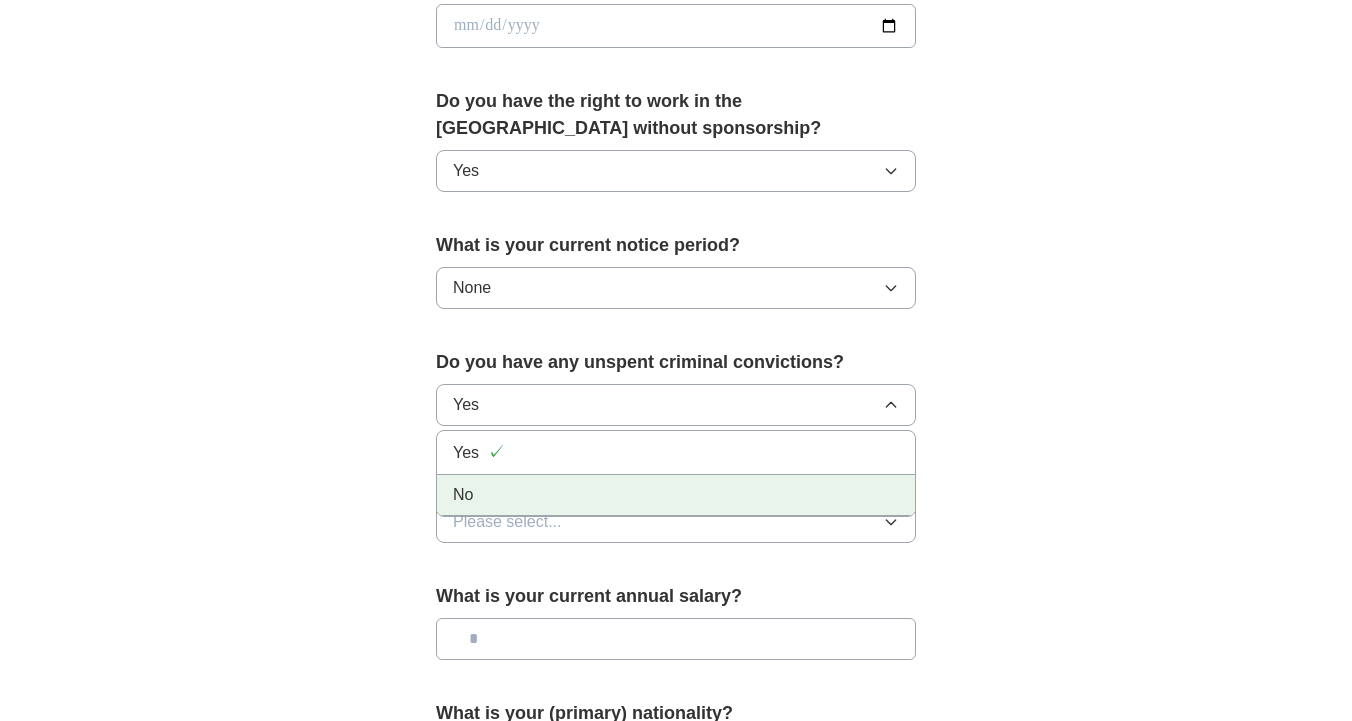click on "No" at bounding box center [676, 495] 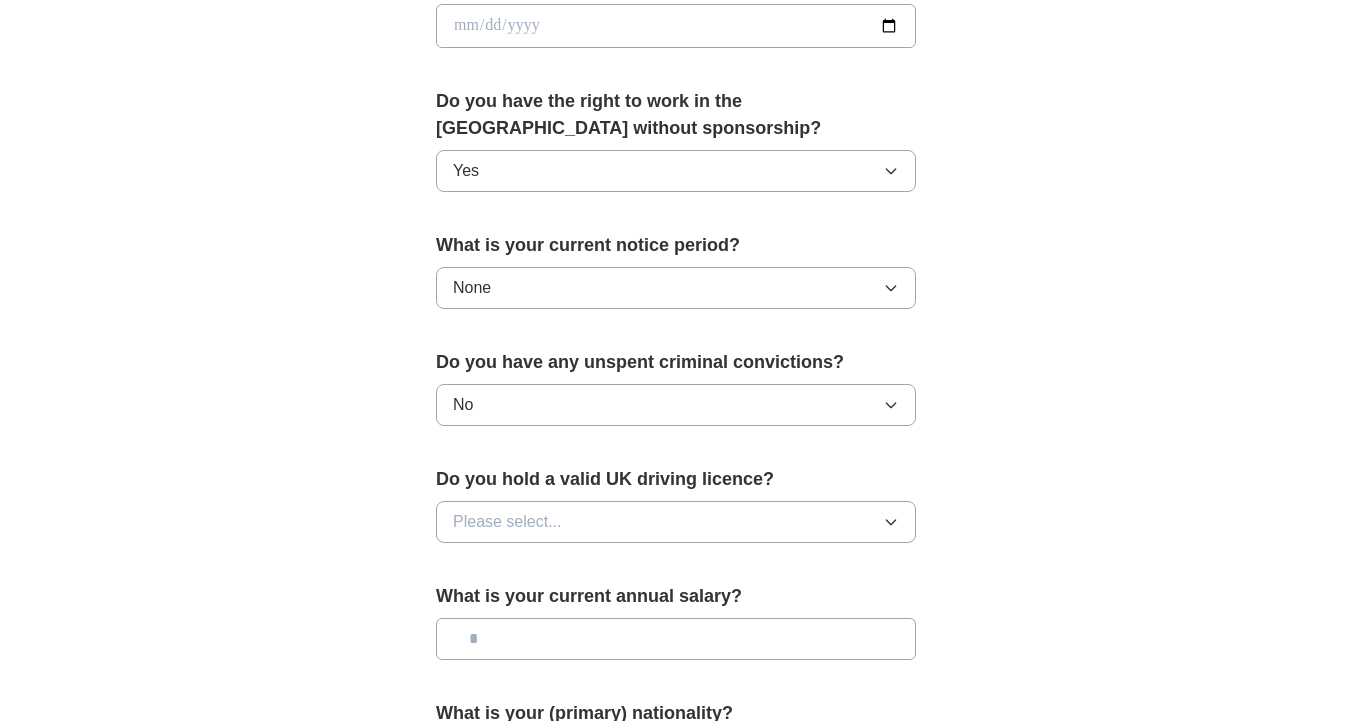 click on "Please select..." at bounding box center (676, 522) 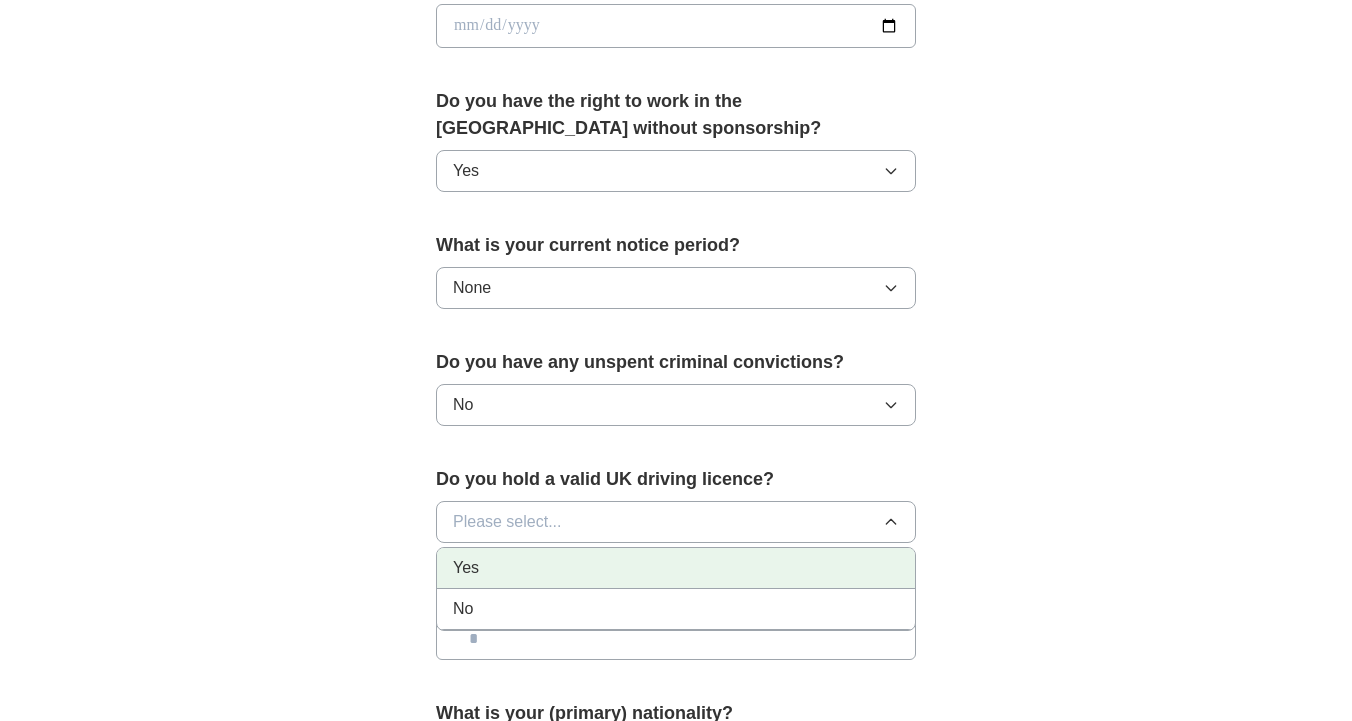 click on "Yes" at bounding box center [676, 568] 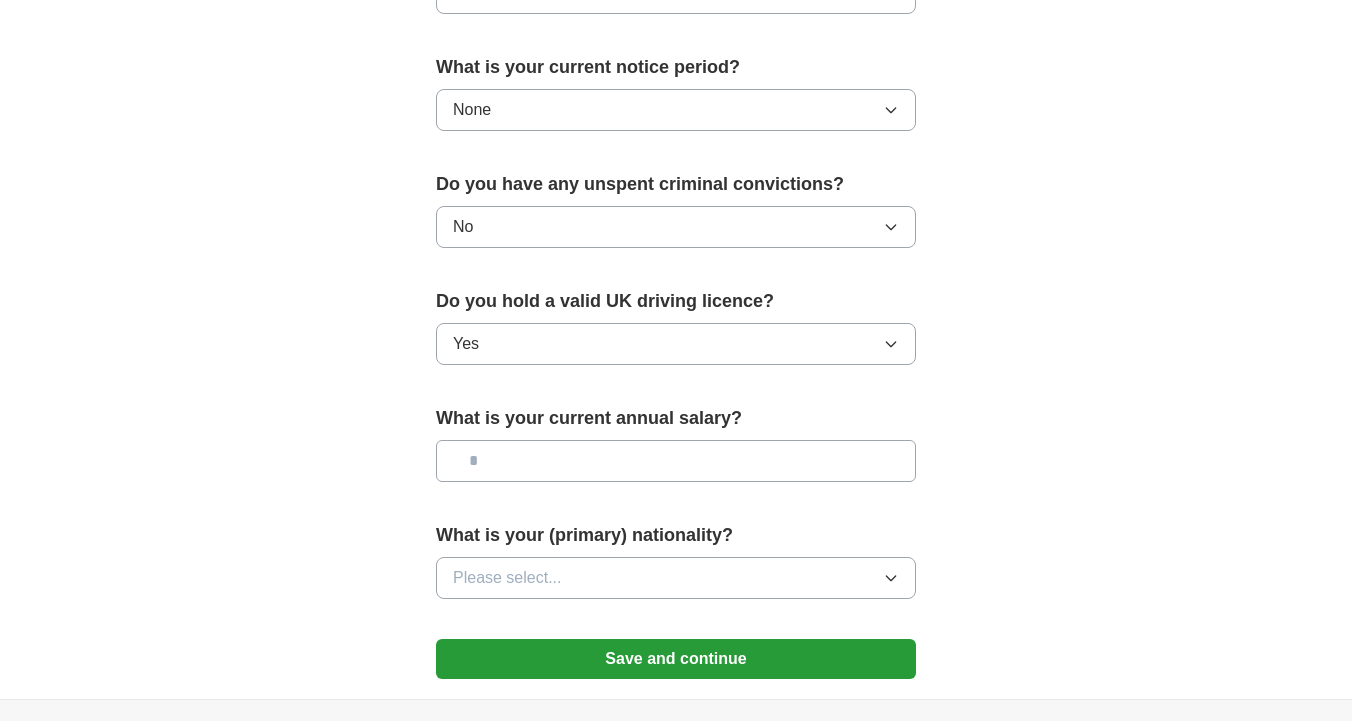 scroll, scrollTop: 1178, scrollLeft: 0, axis: vertical 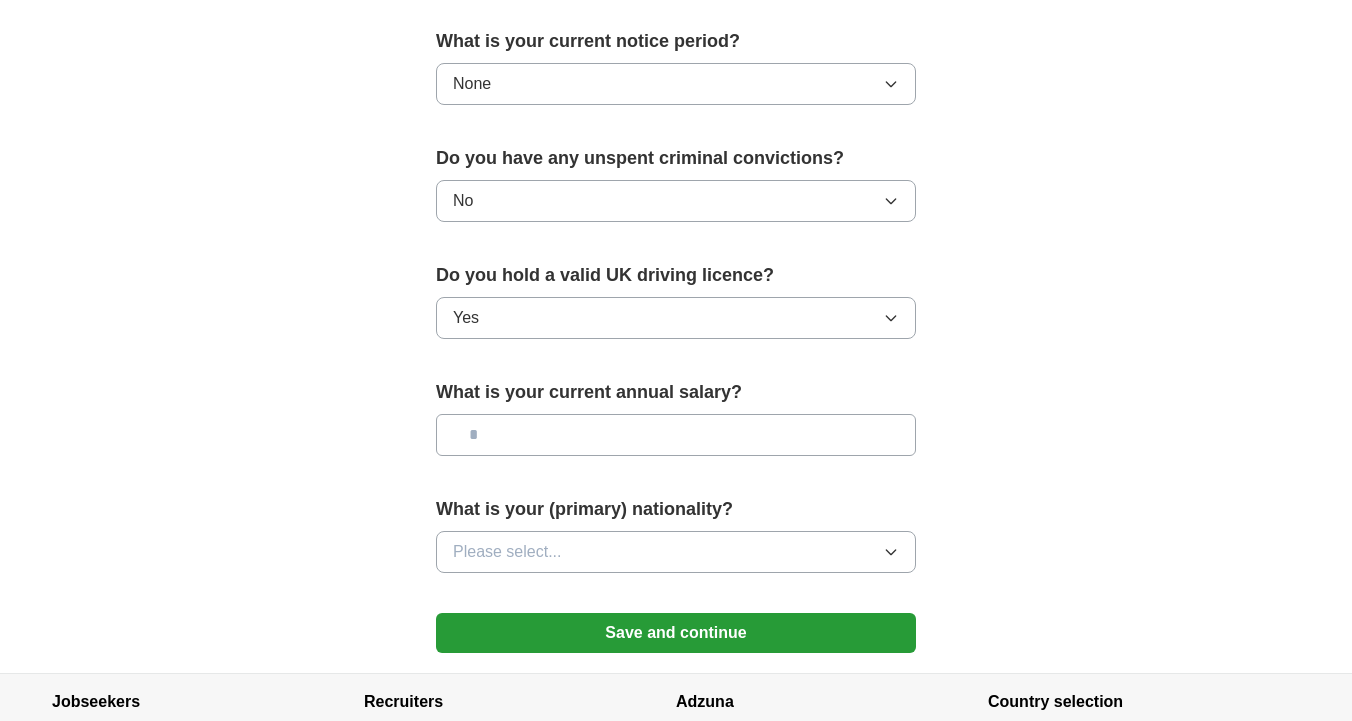 click at bounding box center [676, 435] 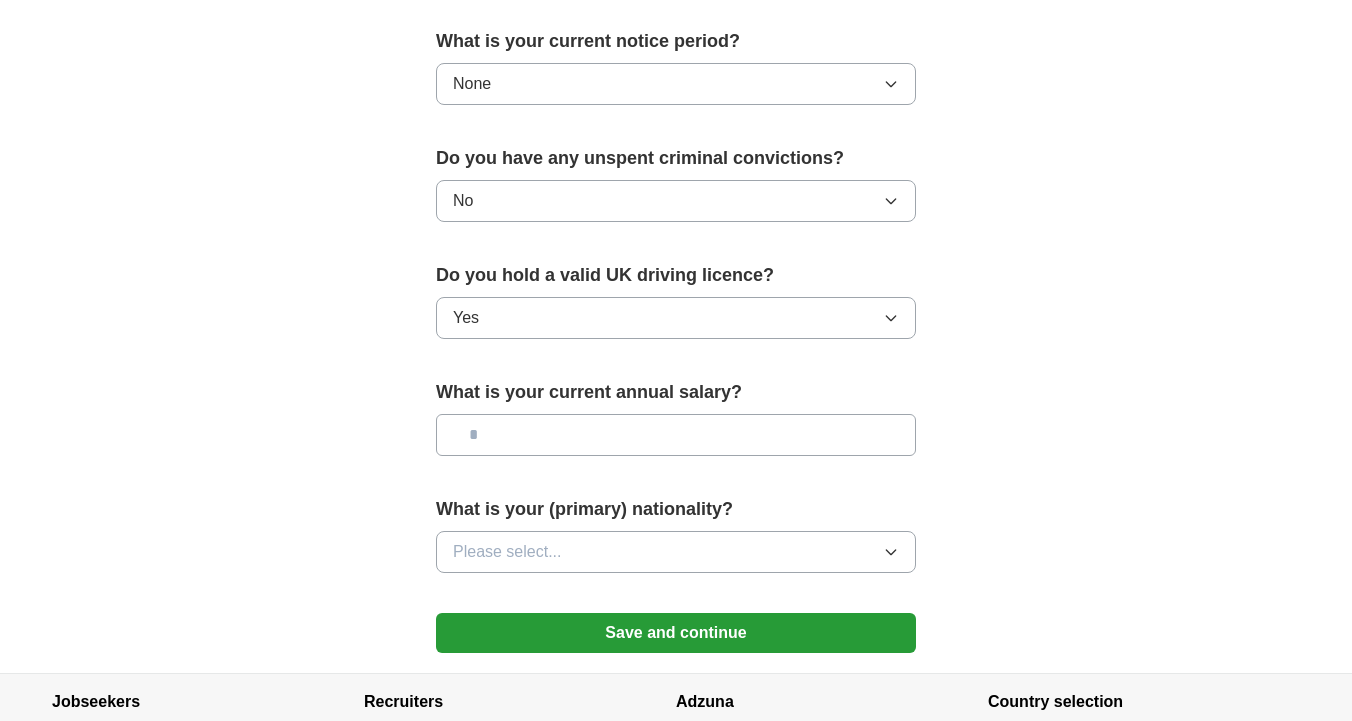 click on "Please select..." at bounding box center (676, 552) 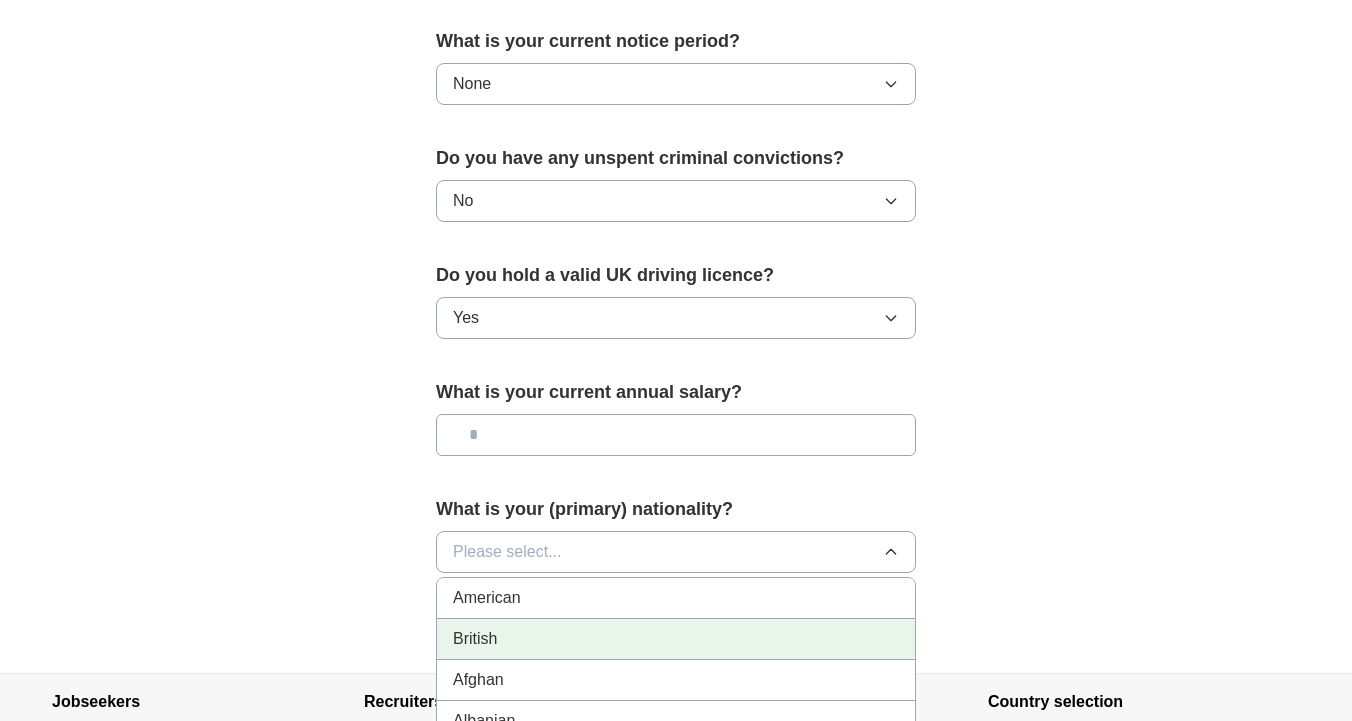 click on "British" at bounding box center [676, 639] 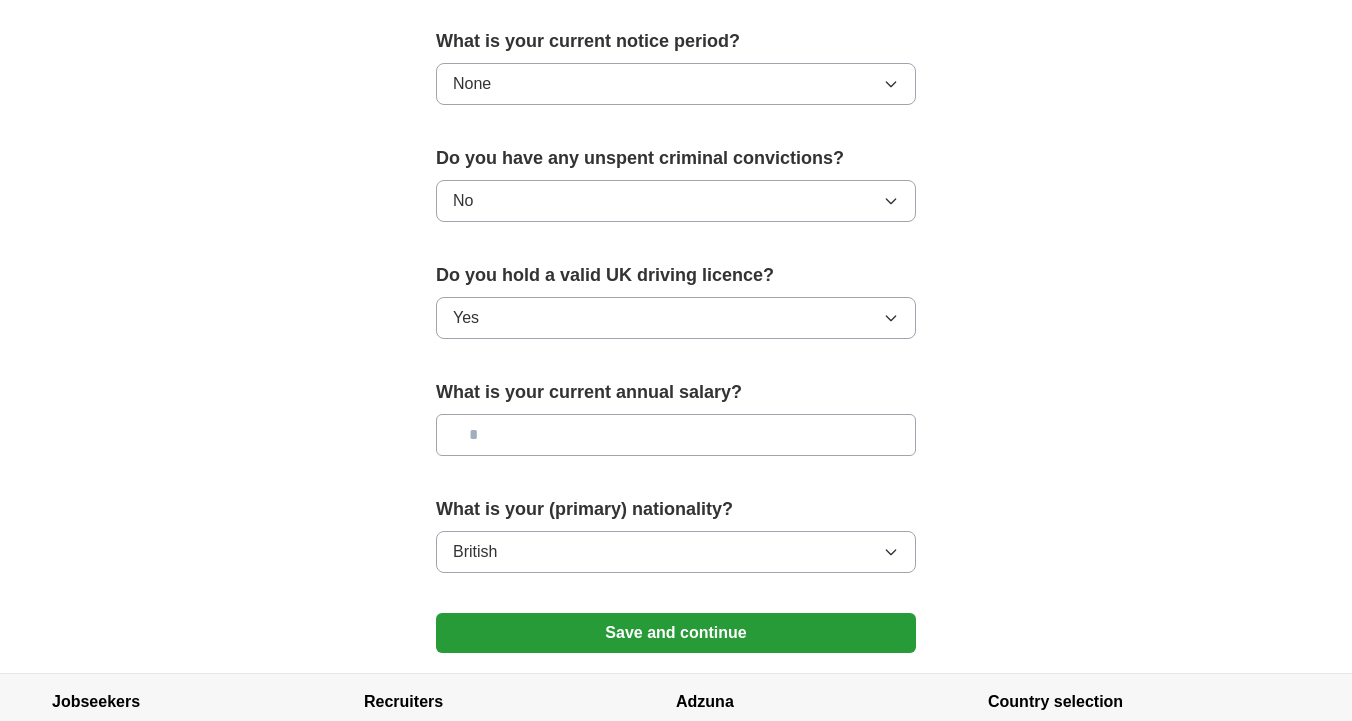 click on "**********" at bounding box center [676, -166] 